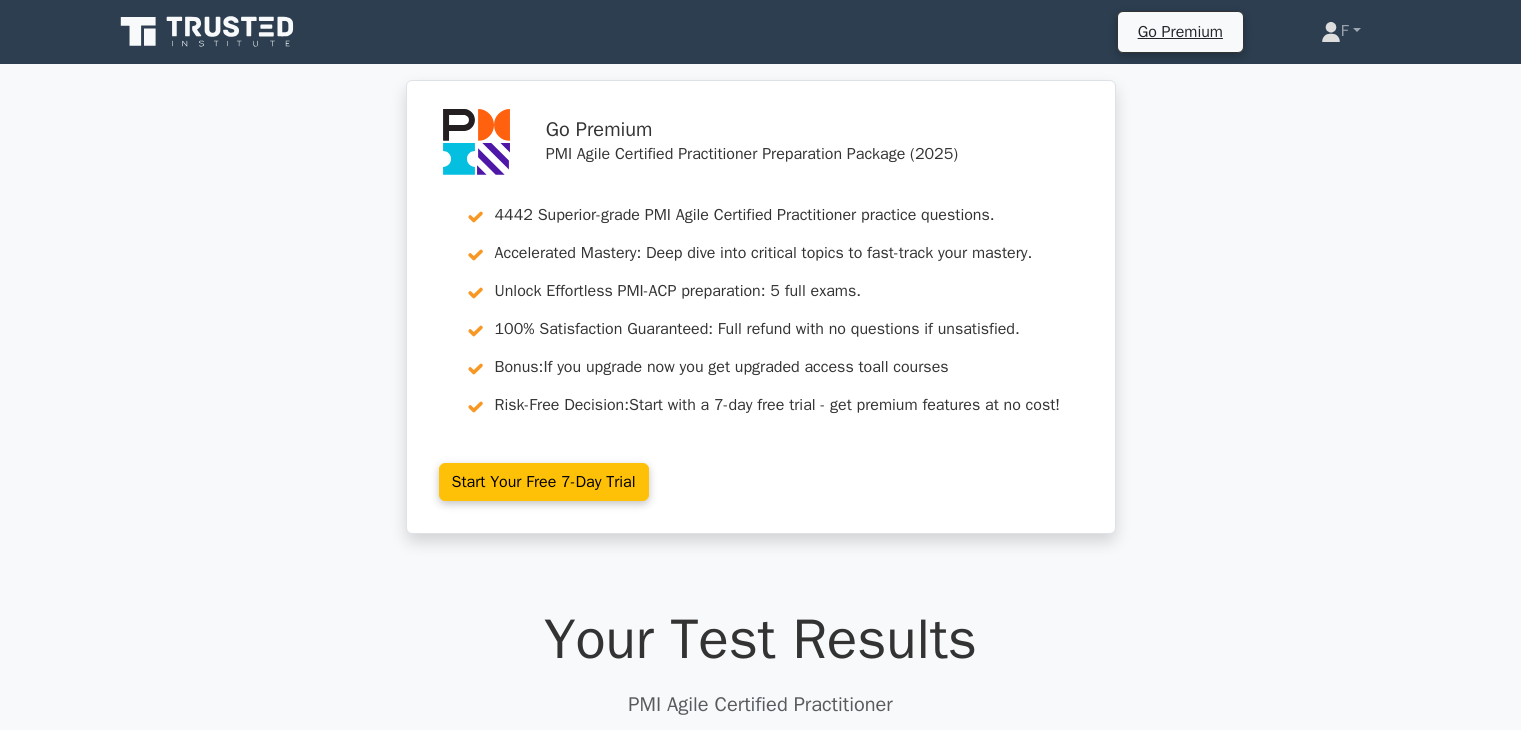 scroll, scrollTop: 37532, scrollLeft: 0, axis: vertical 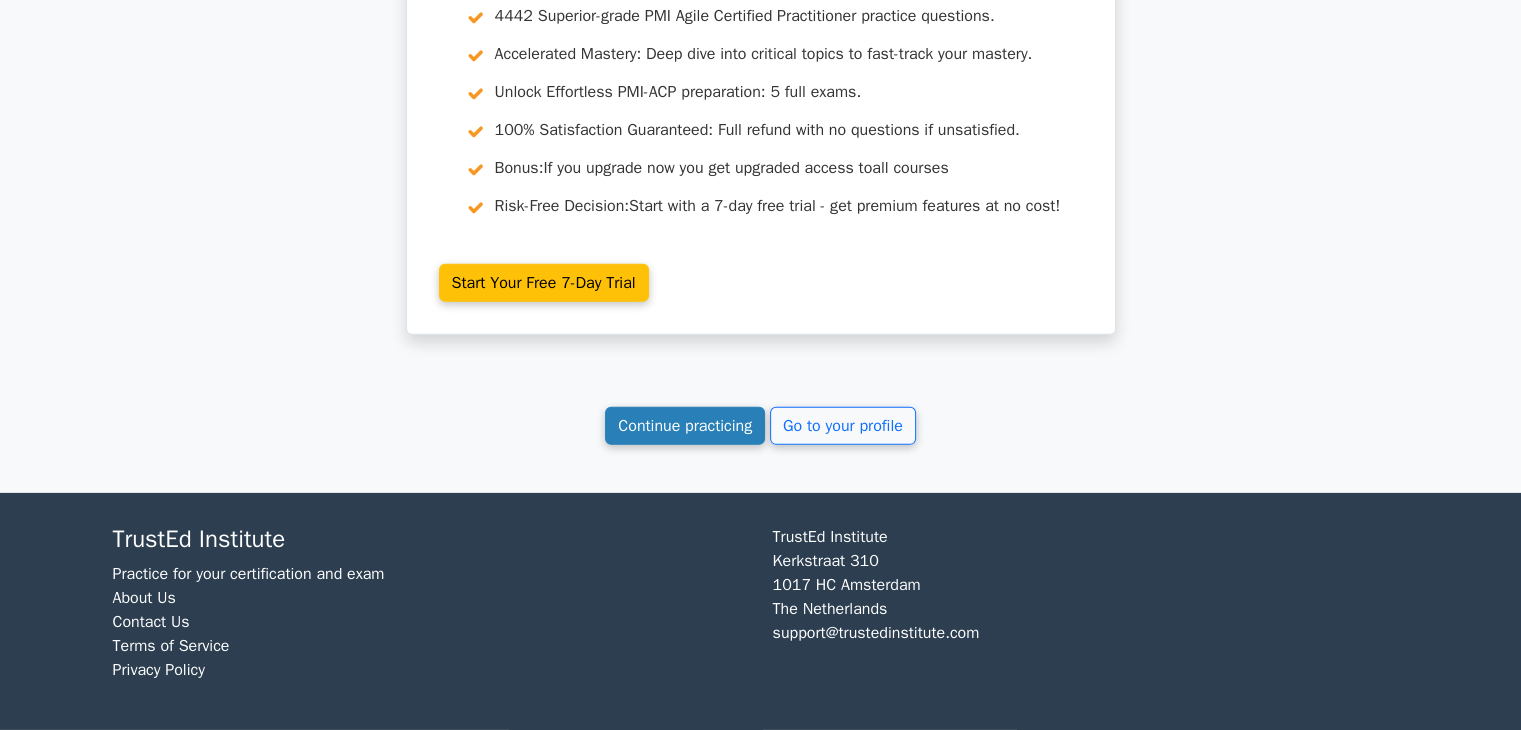 click on "Continue practicing" at bounding box center [685, 426] 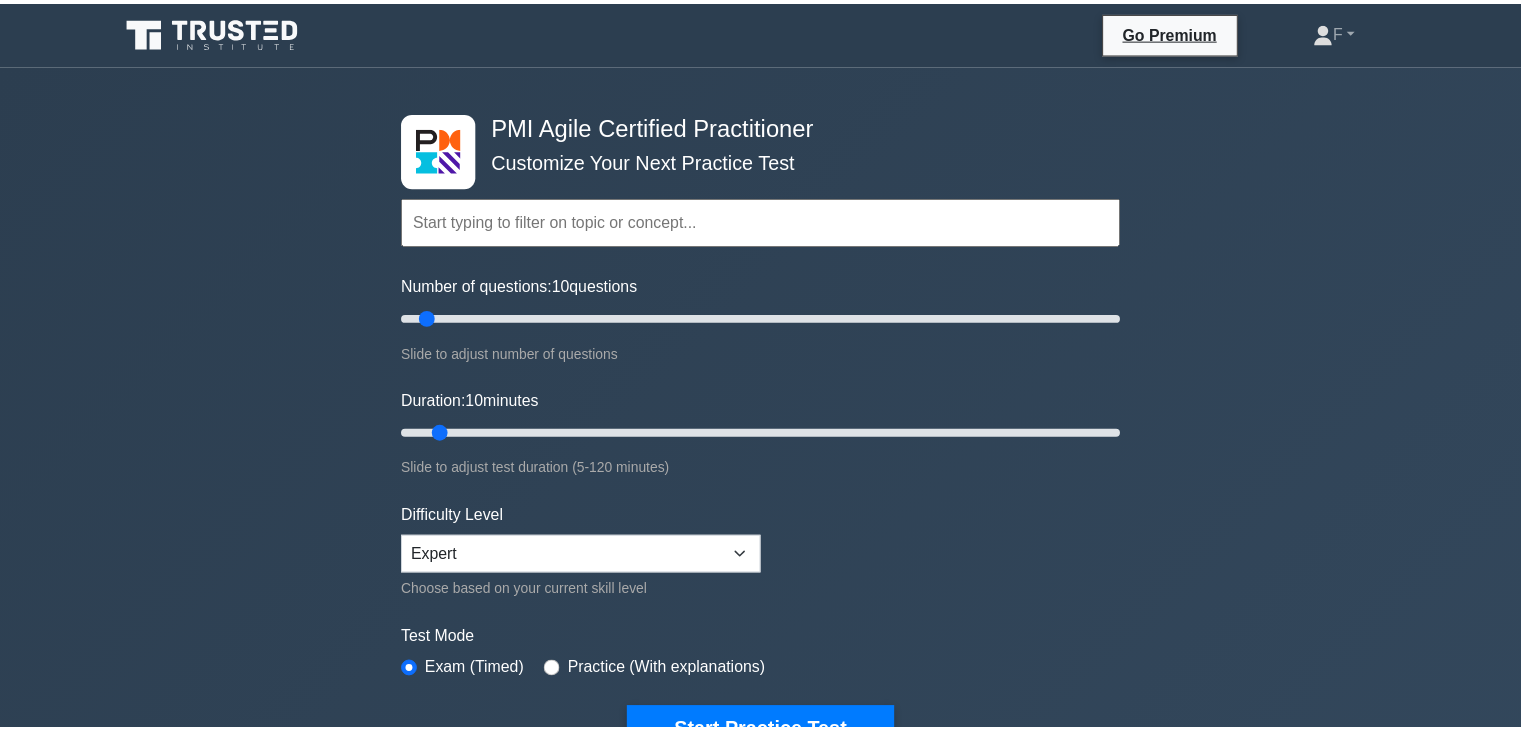 scroll, scrollTop: 0, scrollLeft: 0, axis: both 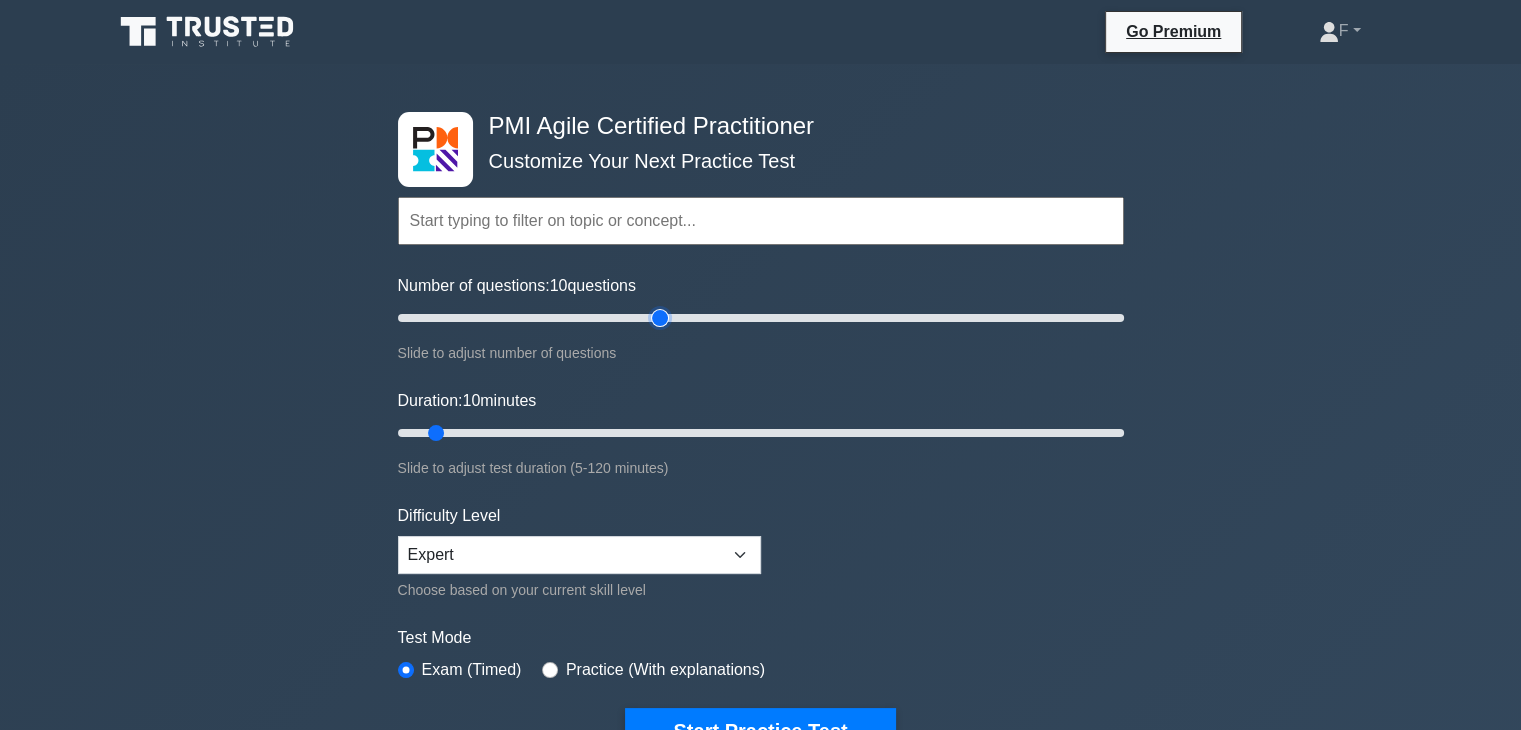 click on "Number of questions:  10  questions" at bounding box center (761, 318) 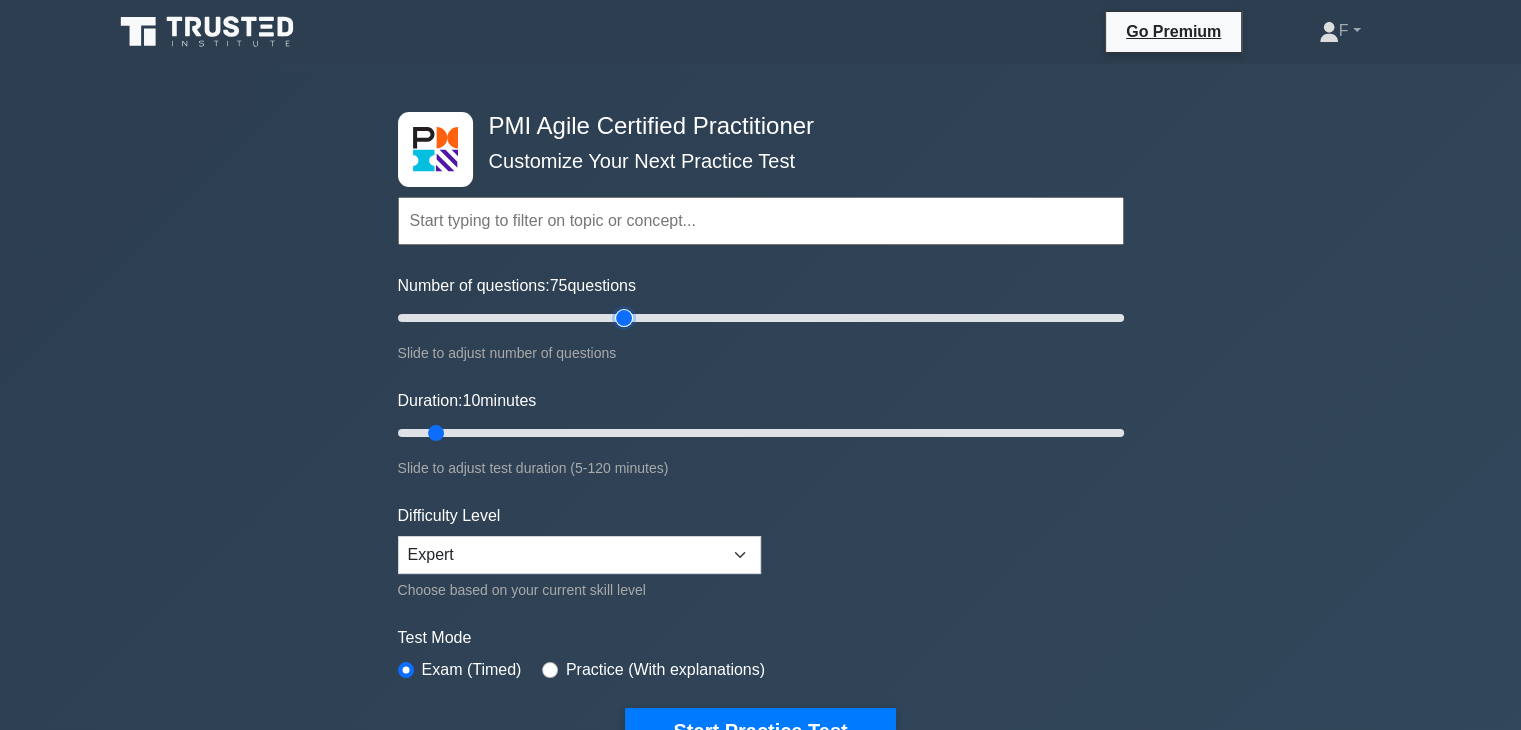 click on "Number of questions:  75  questions" at bounding box center (761, 318) 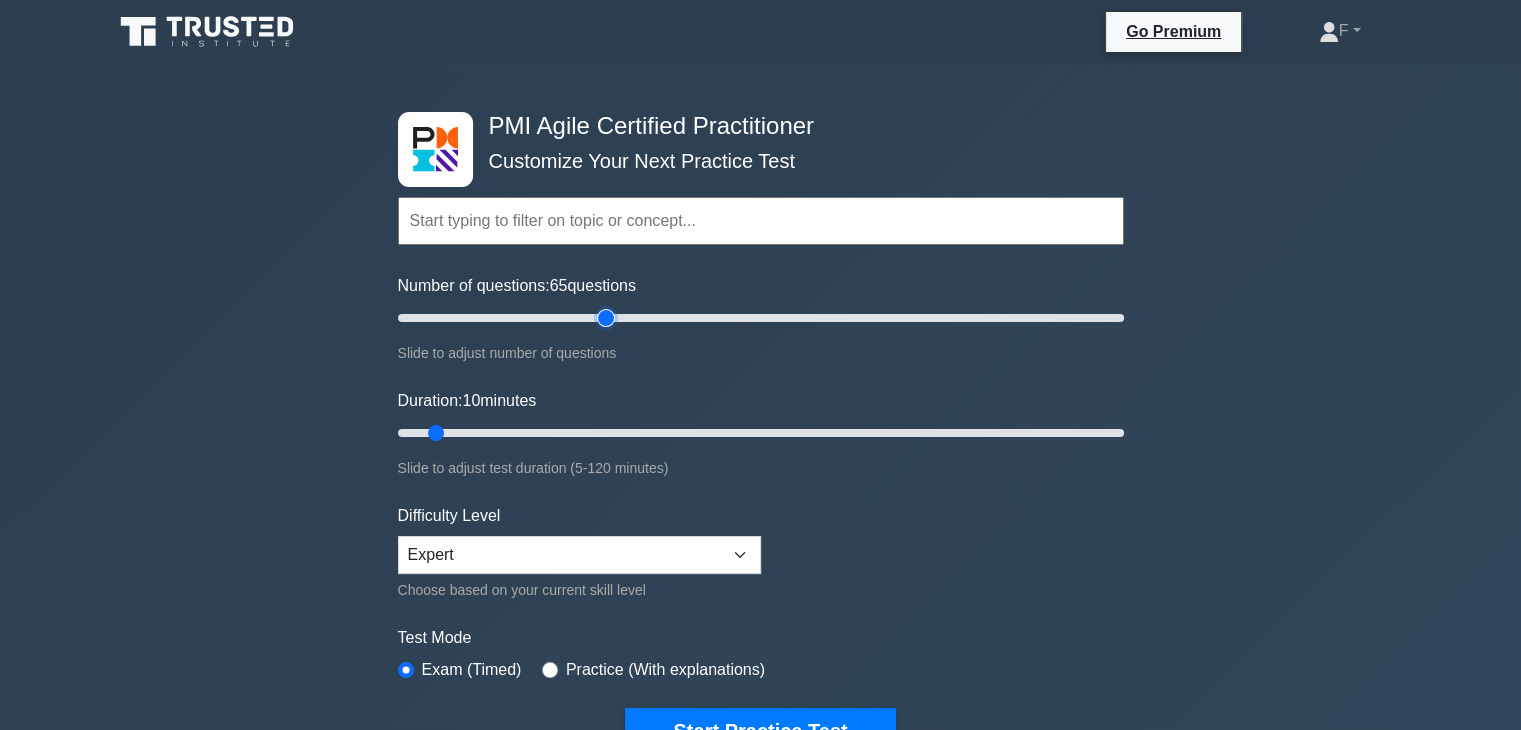 type on "60" 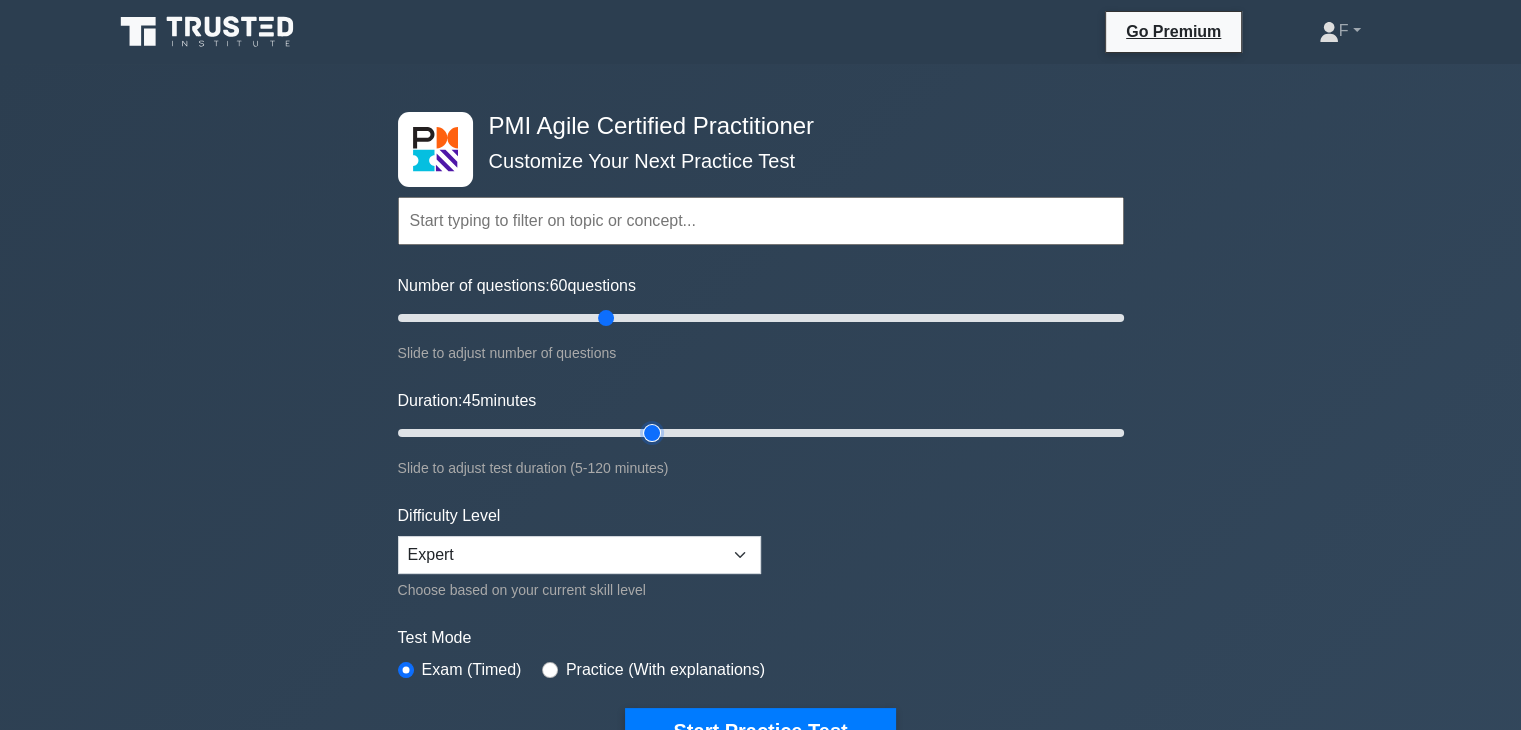 click on "Duration:  45  minutes" at bounding box center (761, 433) 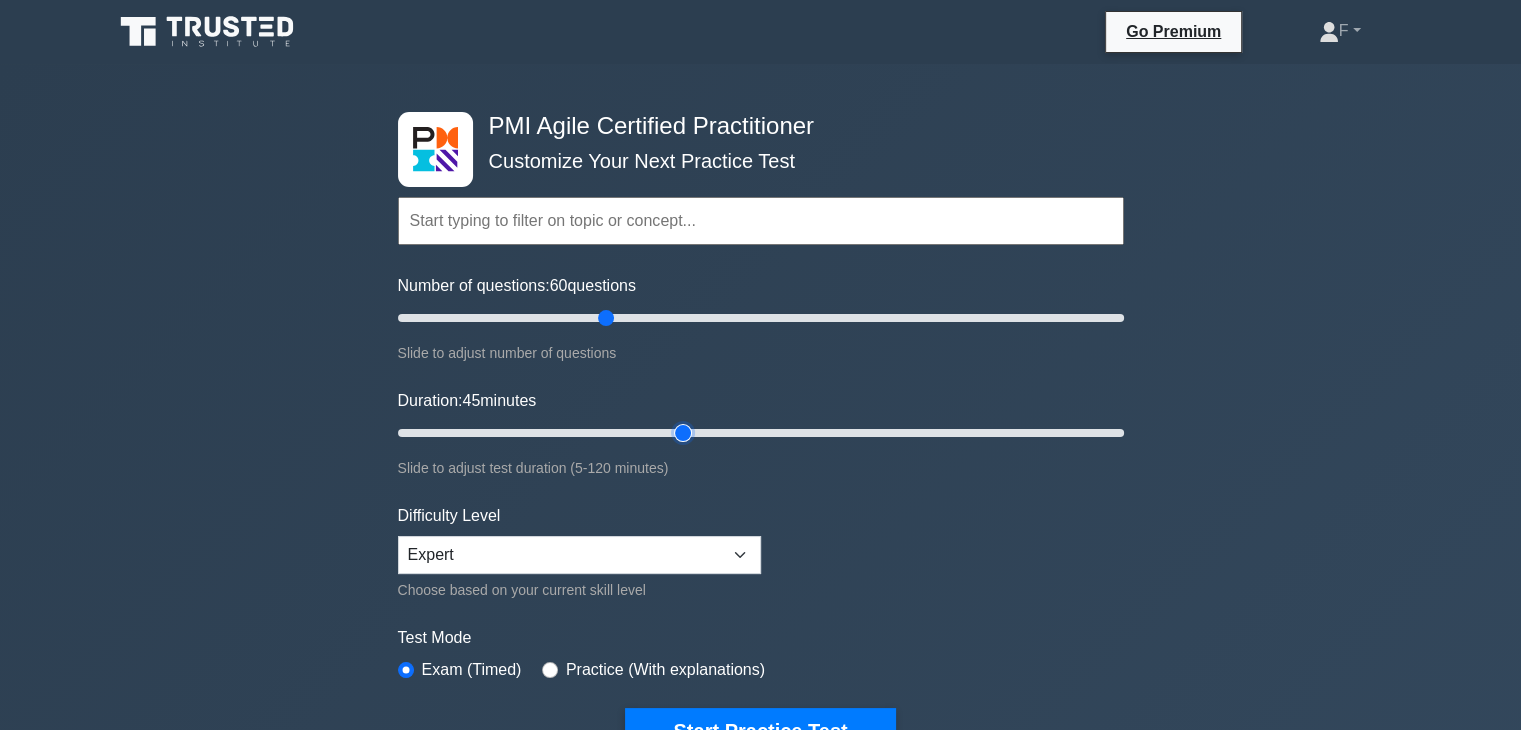 click on "Duration:  45  minutes" at bounding box center (761, 433) 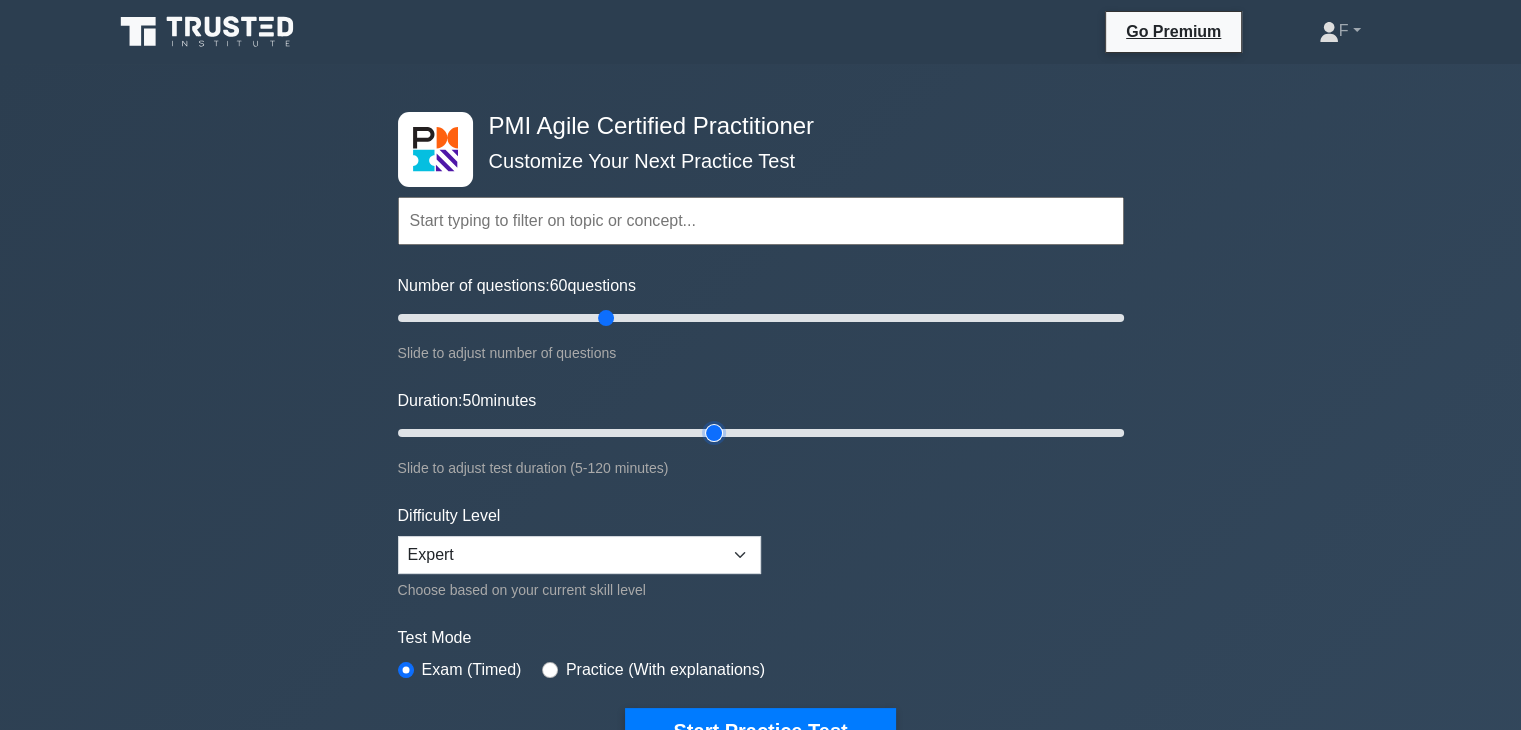 click on "Duration:  50  minutes" at bounding box center [761, 433] 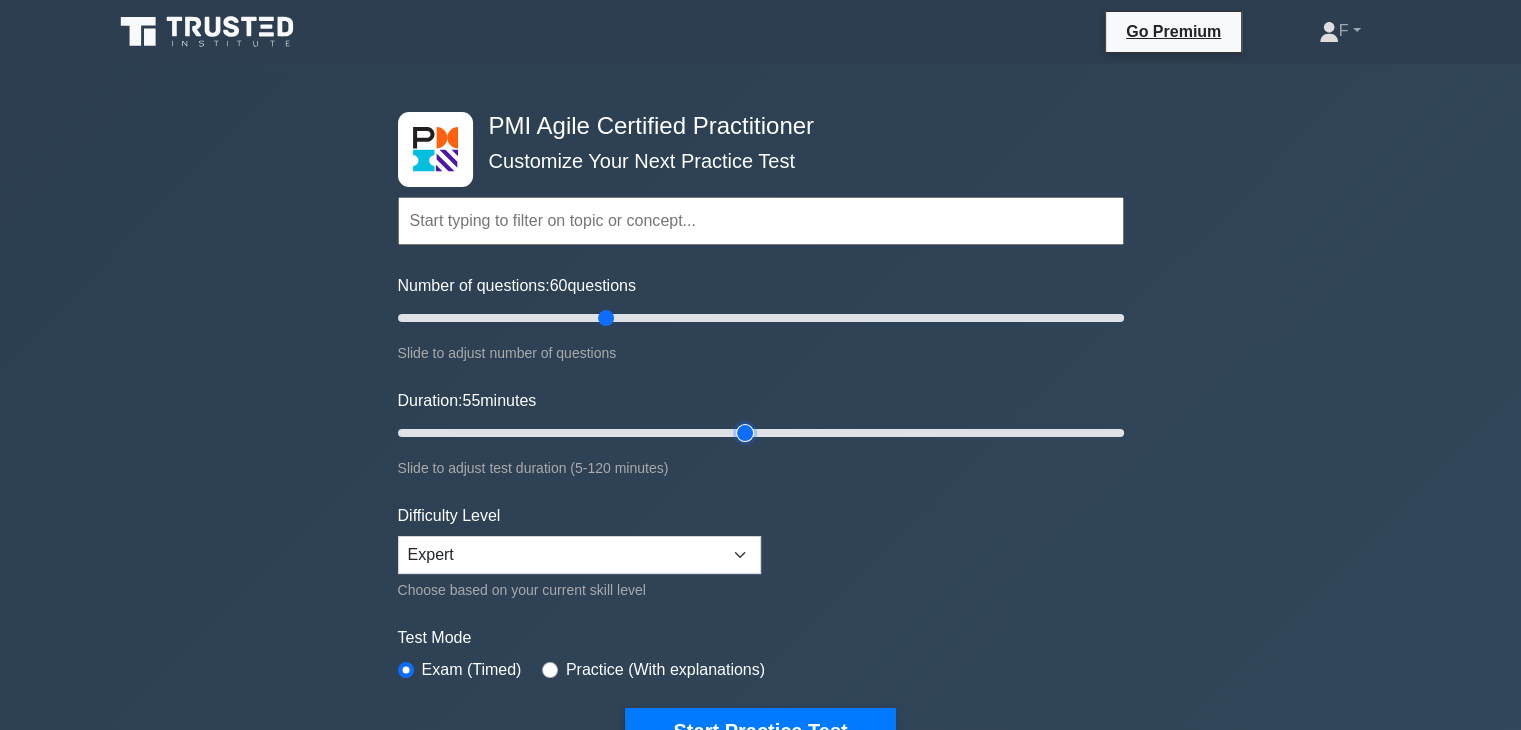 click on "Duration:  55  minutes" at bounding box center (761, 433) 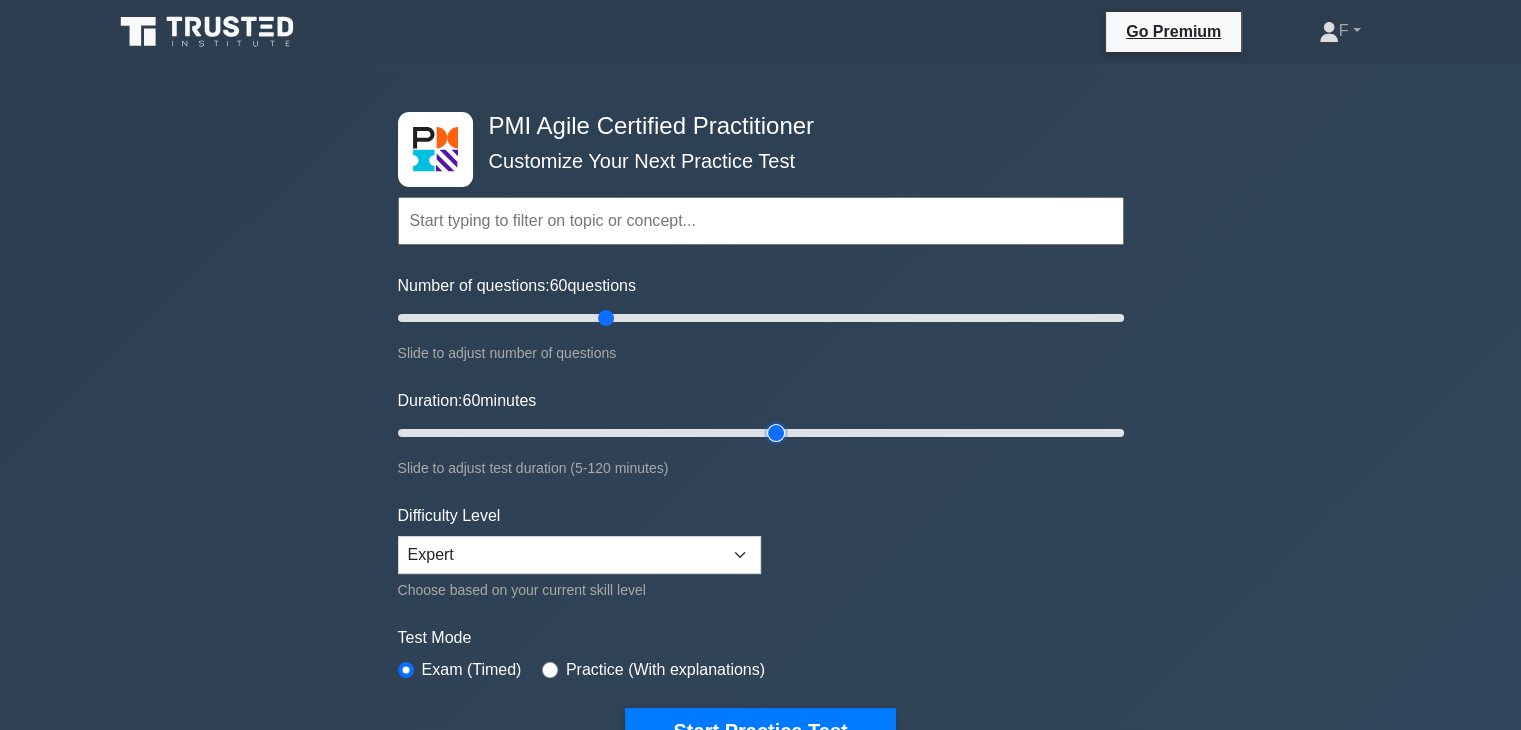 click on "Duration:  60  minutes" at bounding box center (761, 433) 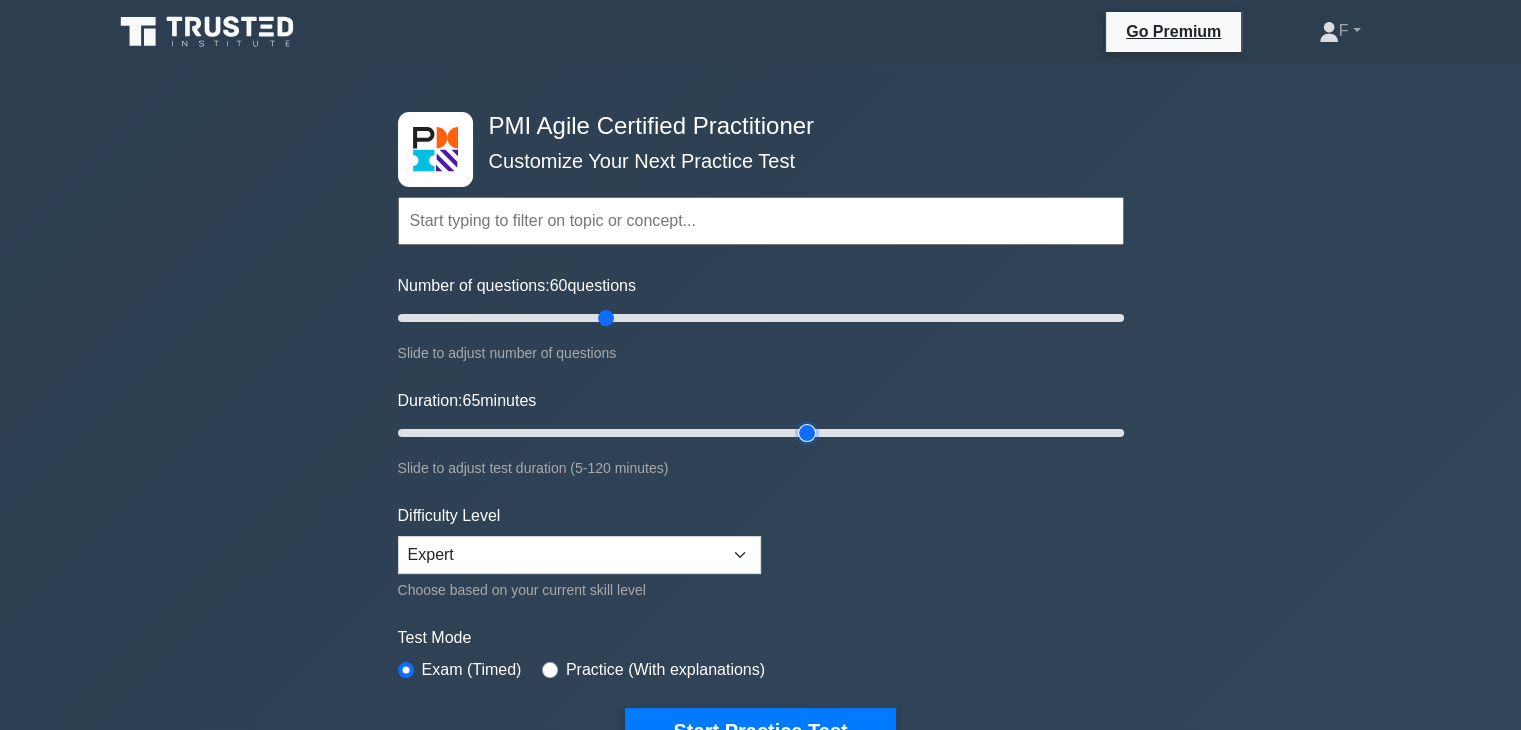 click on "Duration:  65  minutes" at bounding box center [761, 433] 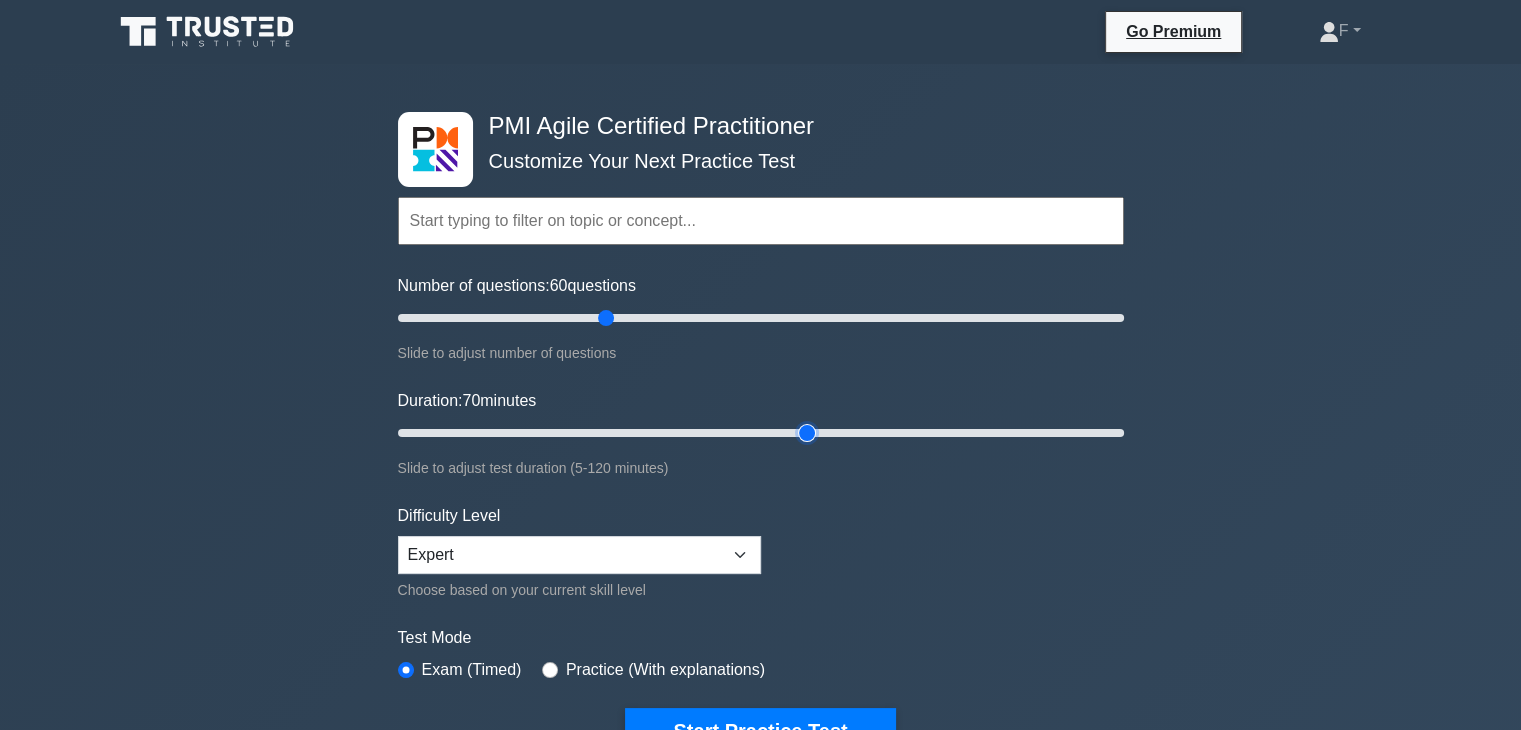 click on "Duration:  70  minutes" at bounding box center (761, 433) 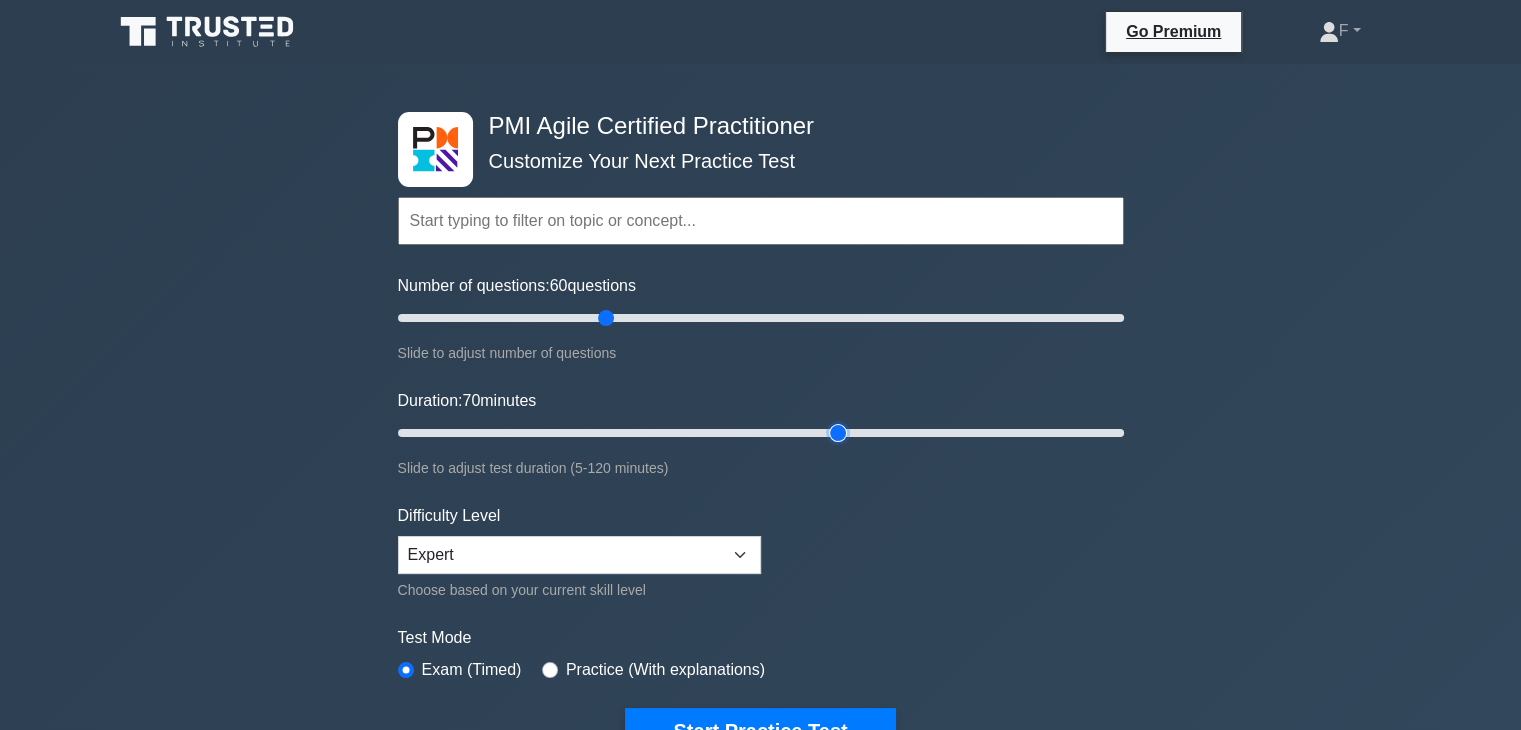 type on "75" 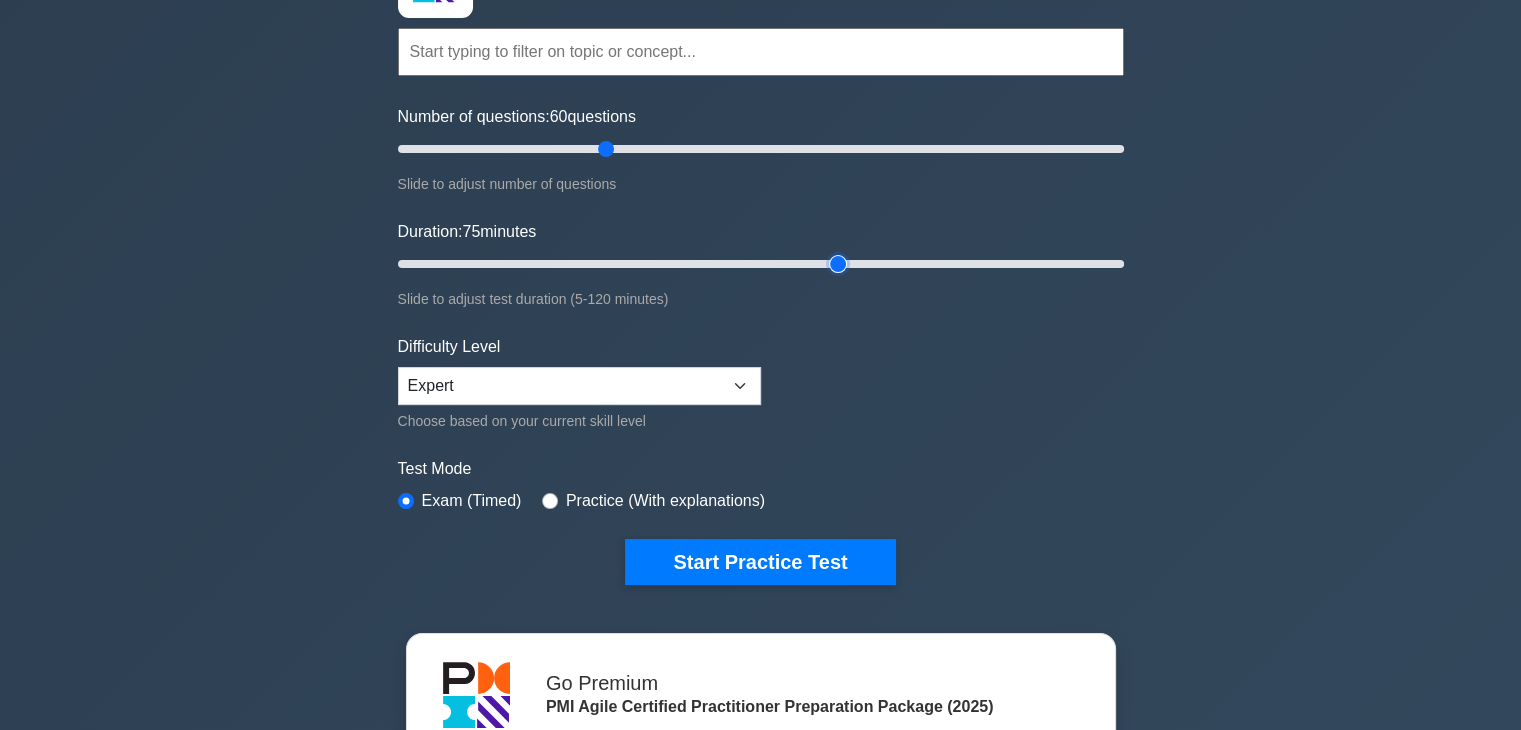 scroll, scrollTop: 200, scrollLeft: 0, axis: vertical 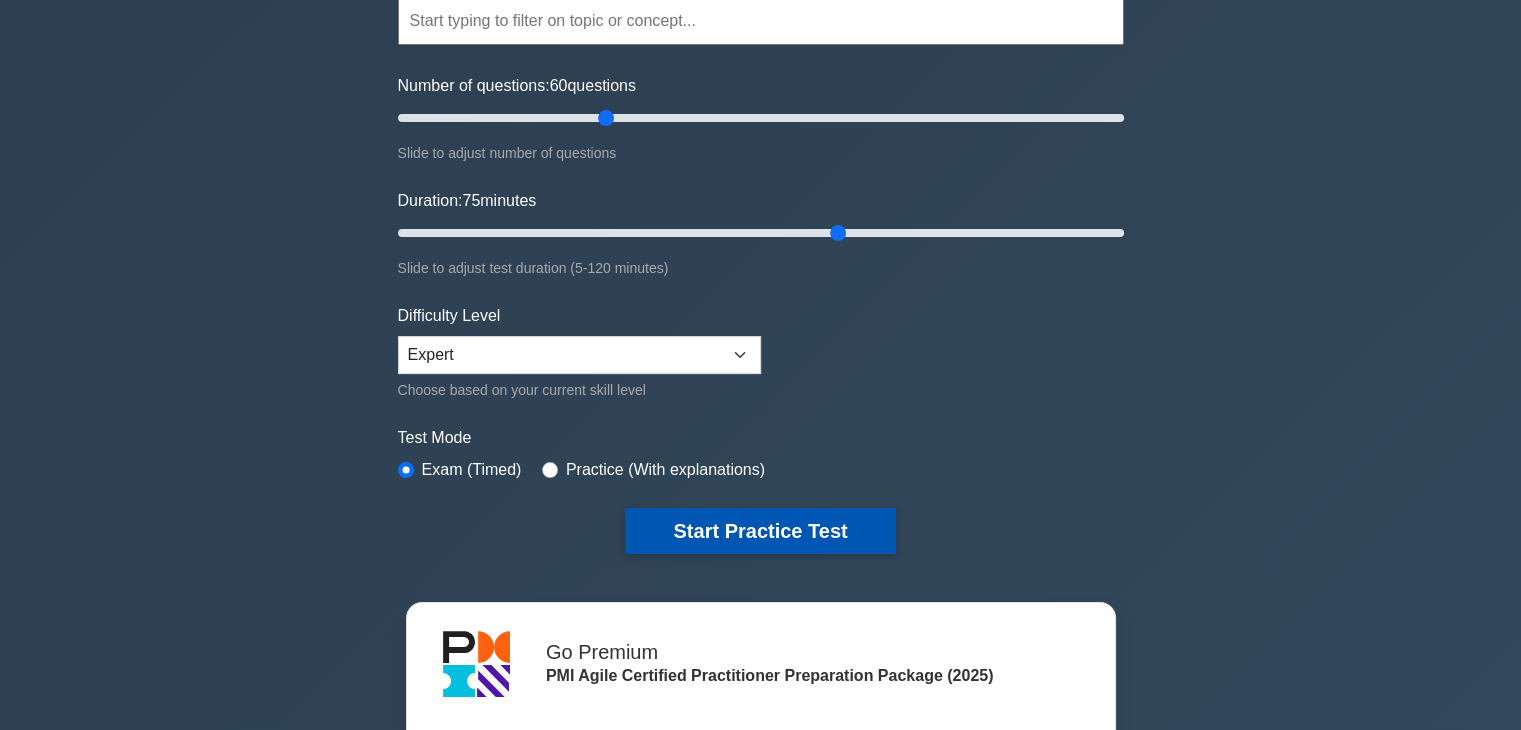 click on "Start Practice Test" at bounding box center [760, 531] 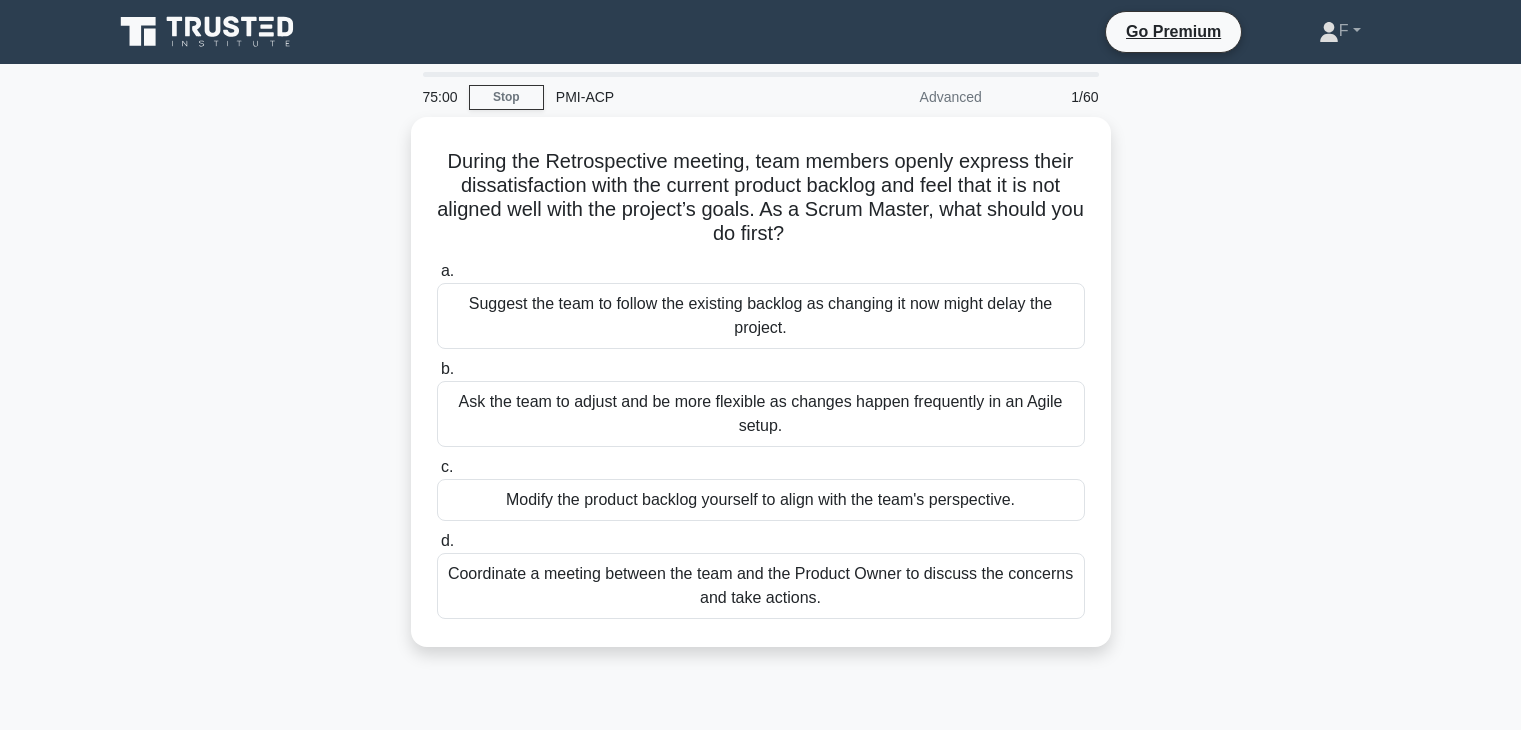 scroll, scrollTop: 0, scrollLeft: 0, axis: both 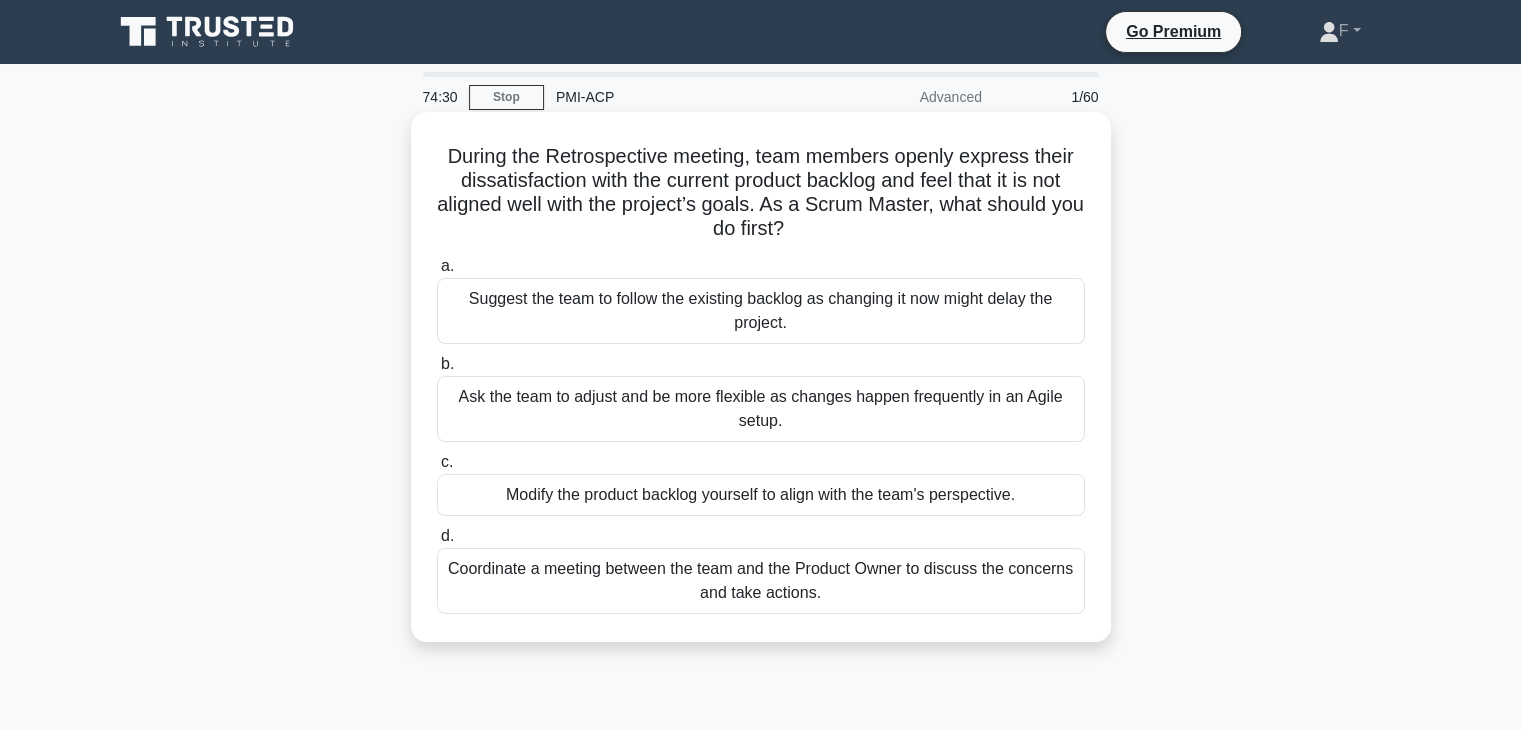 click on "Coordinate a meeting between the team and the Product Owner to discuss the concerns and take actions." at bounding box center [761, 581] 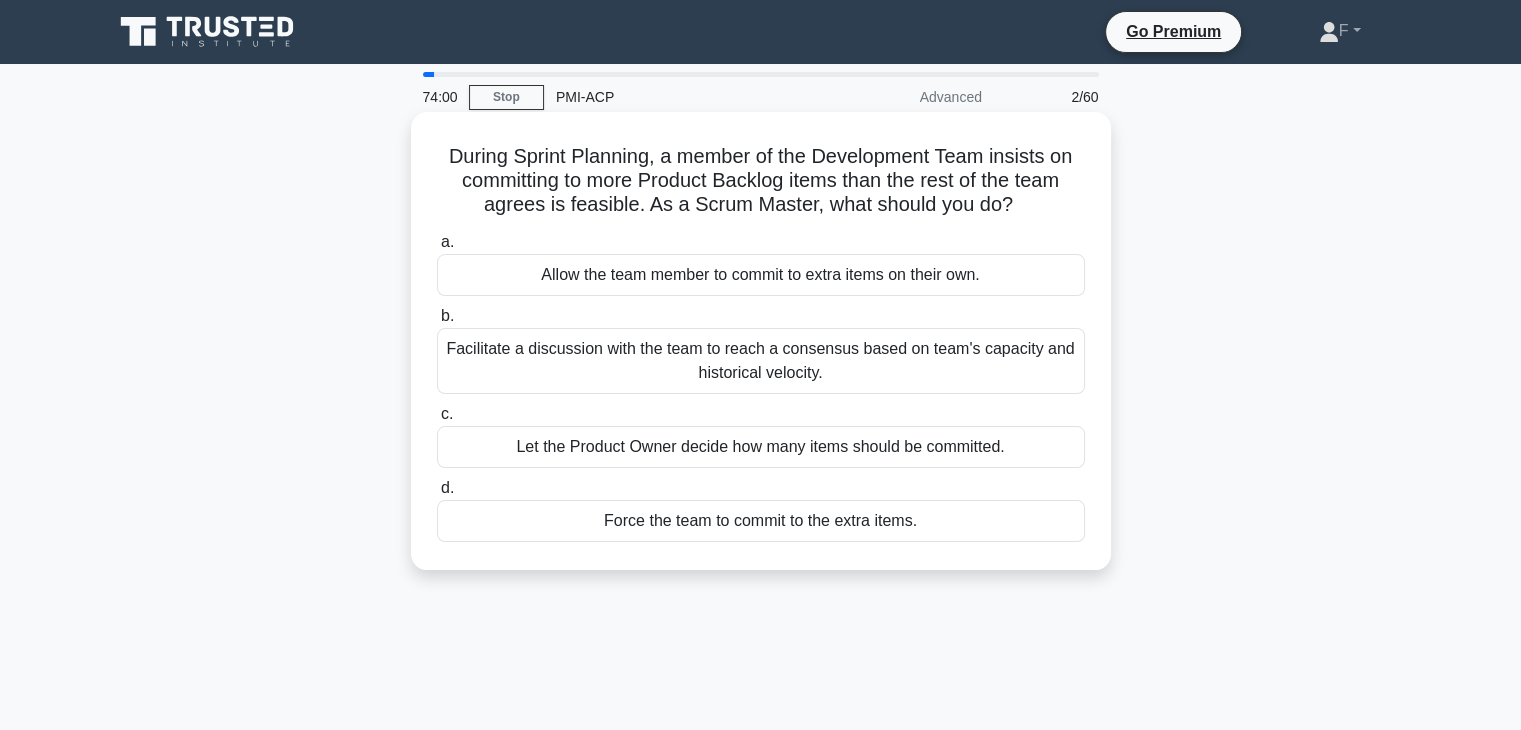 click on "Facilitate a discussion with the team to reach a consensus based on team's capacity and historical velocity." at bounding box center [761, 361] 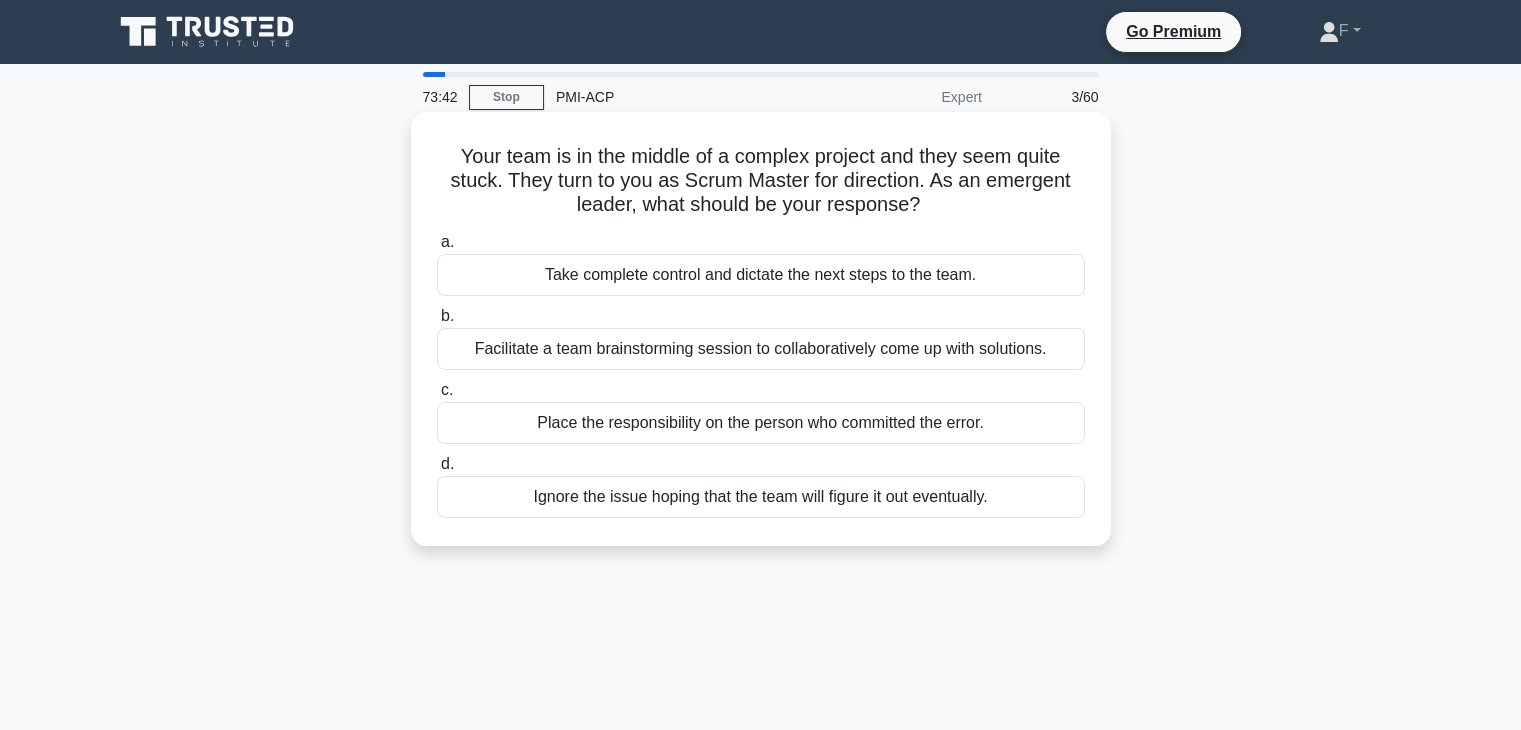 click on "Facilitate a team brainstorming session to collaboratively come up with solutions." at bounding box center (761, 349) 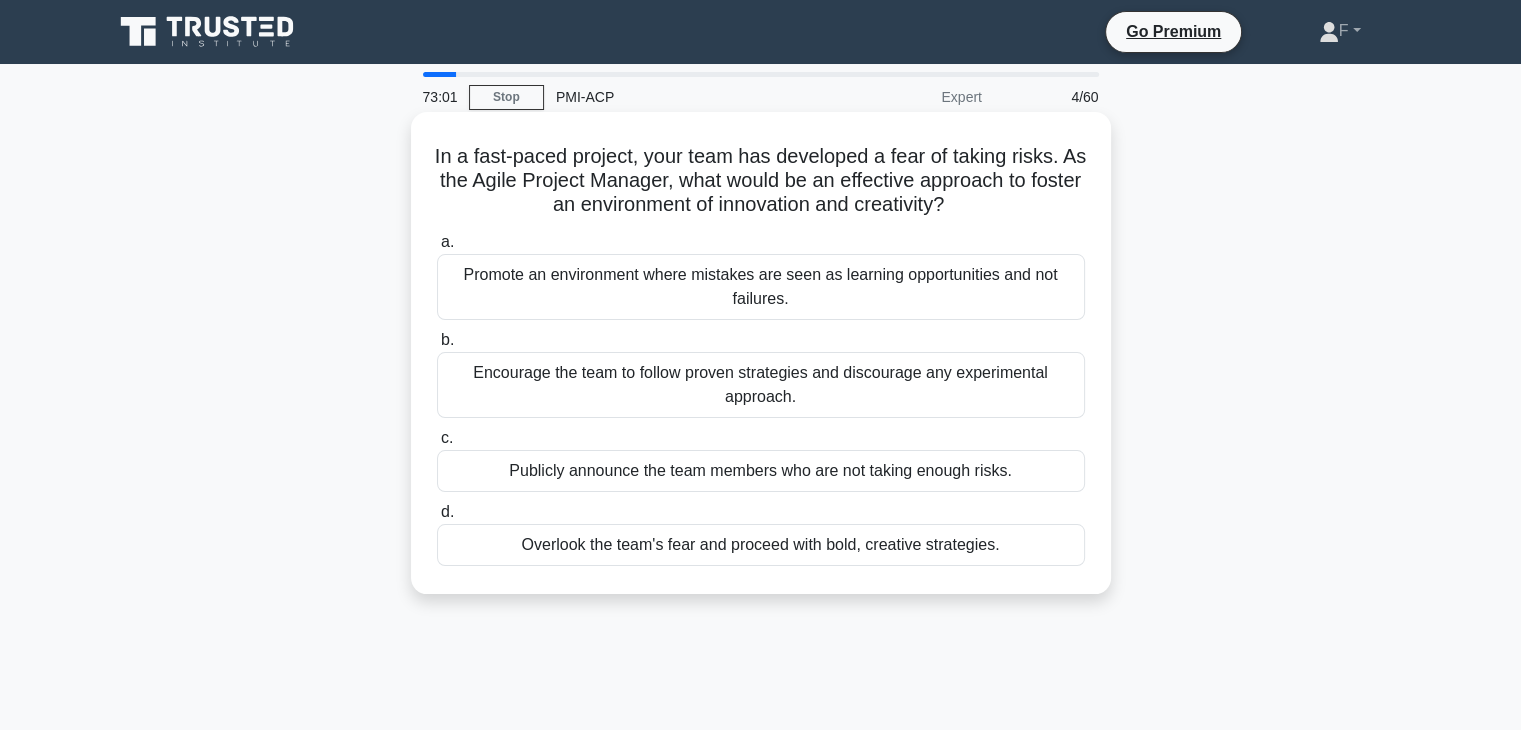 click on "Promote an environment where mistakes are seen as learning opportunities and not failures." at bounding box center [761, 287] 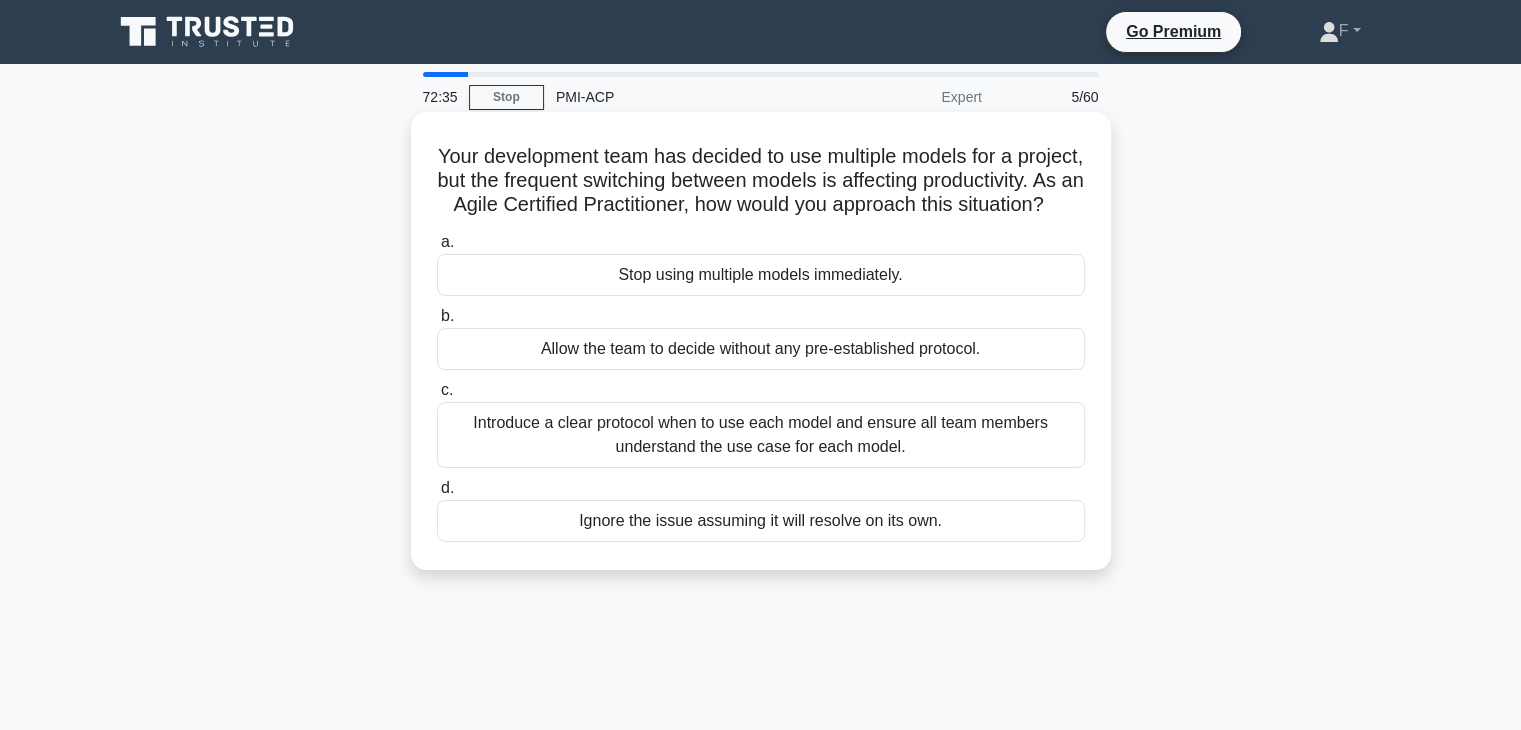 click on "Introduce a clear protocol when to use each model and ensure all team members understand the use case for each model." at bounding box center (761, 435) 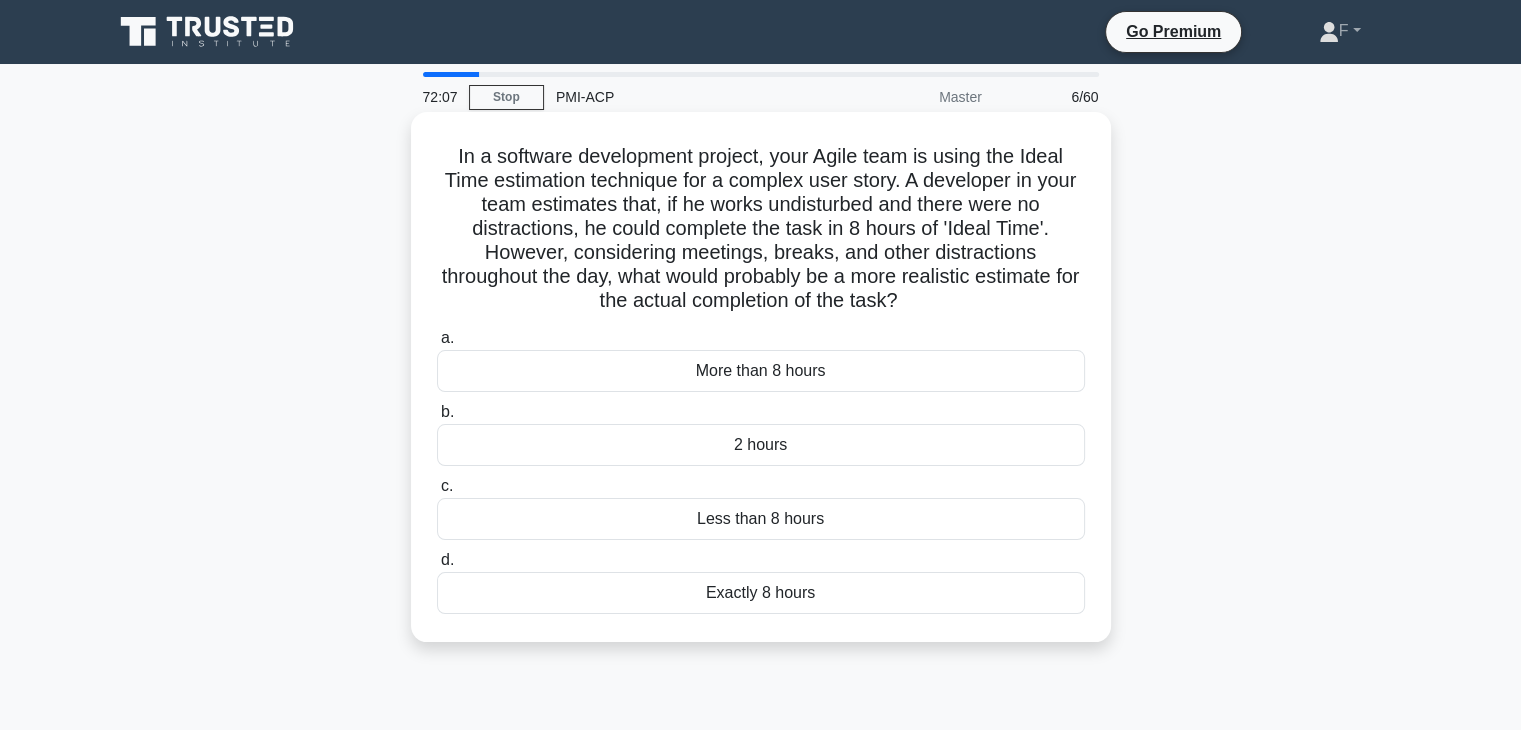 click on "Exactly 8 hours" at bounding box center (761, 593) 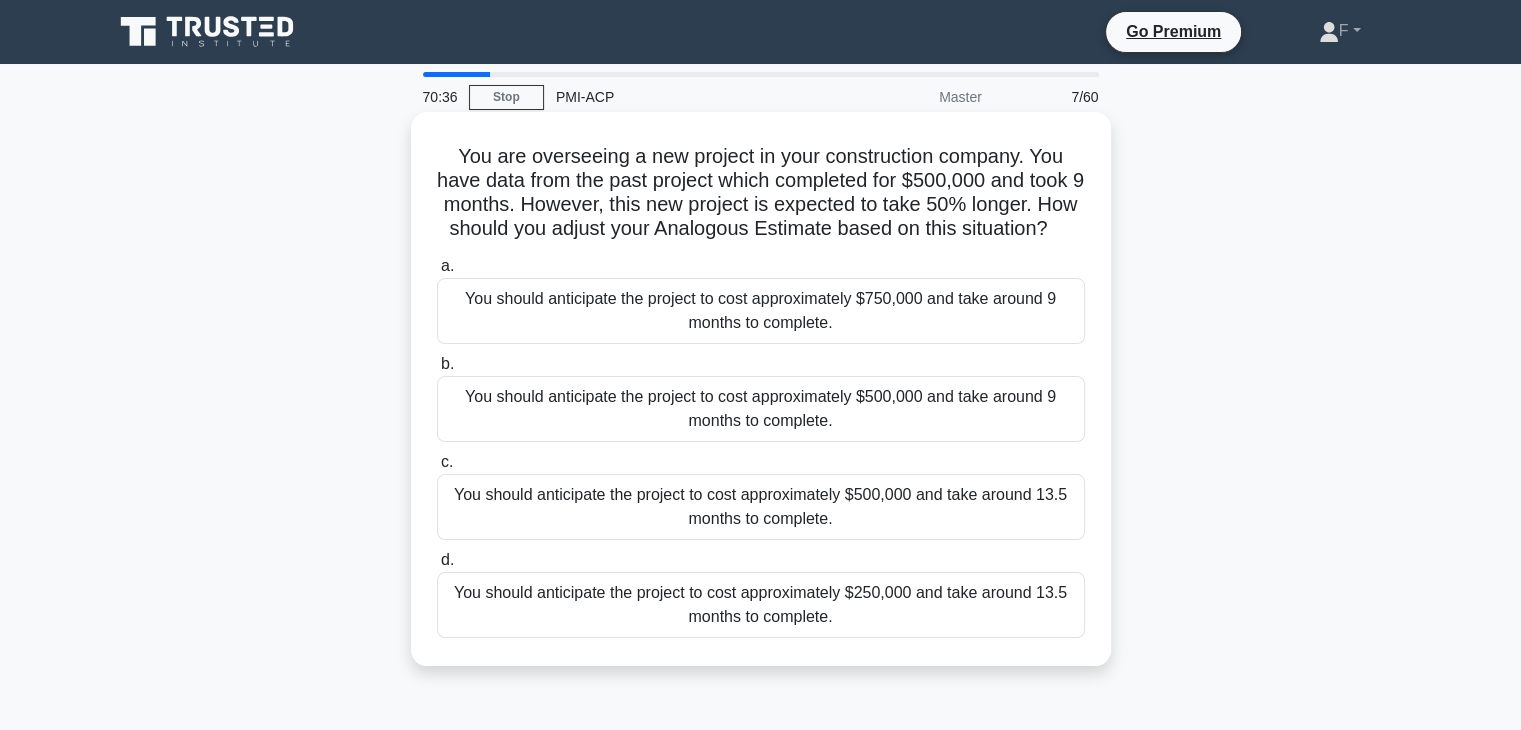 click on "You should anticipate the project to cost approximately $500,000 and take around 13.5 months to complete." at bounding box center (761, 507) 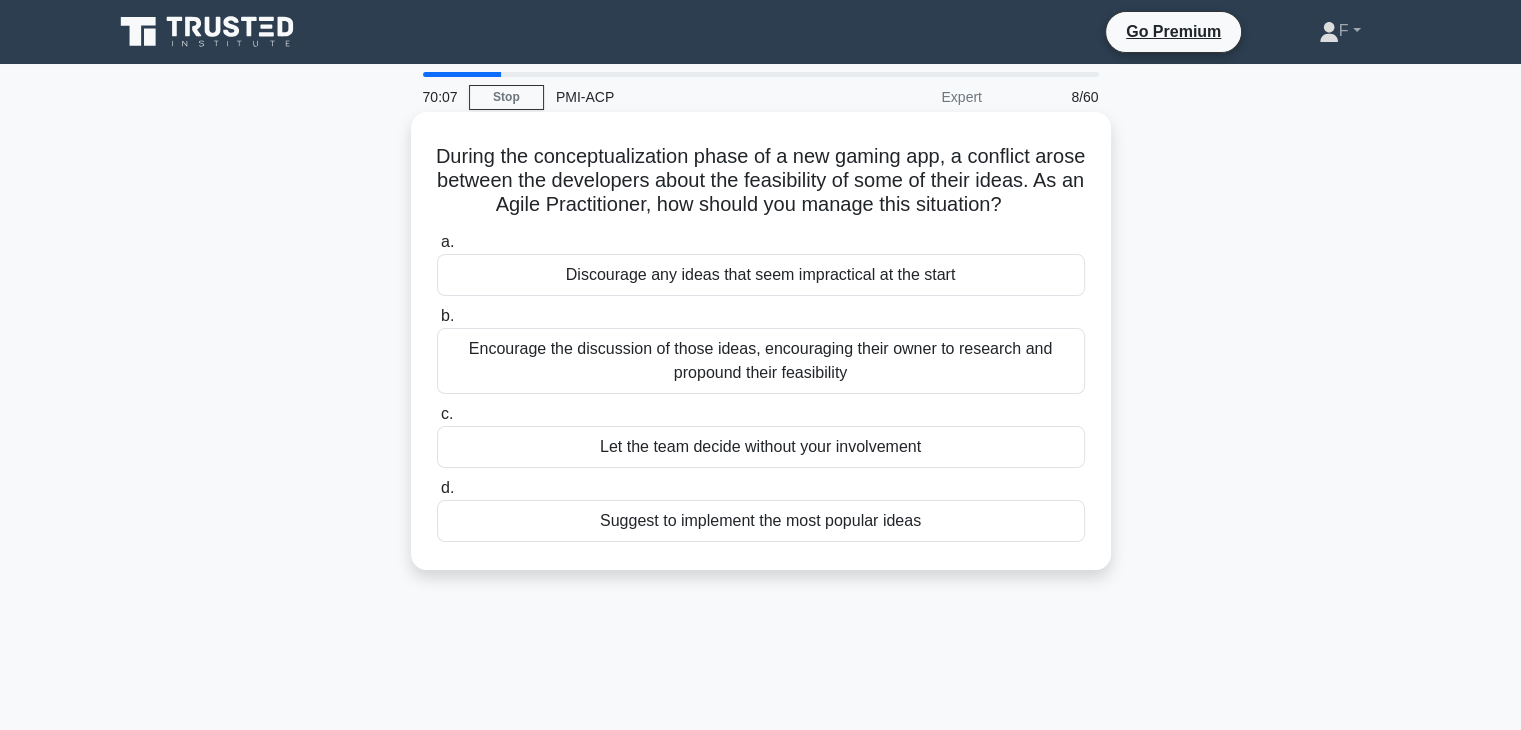 click on "Encourage the discussion of those ideas, encouraging their owner to research and propound their feasibility" at bounding box center (761, 361) 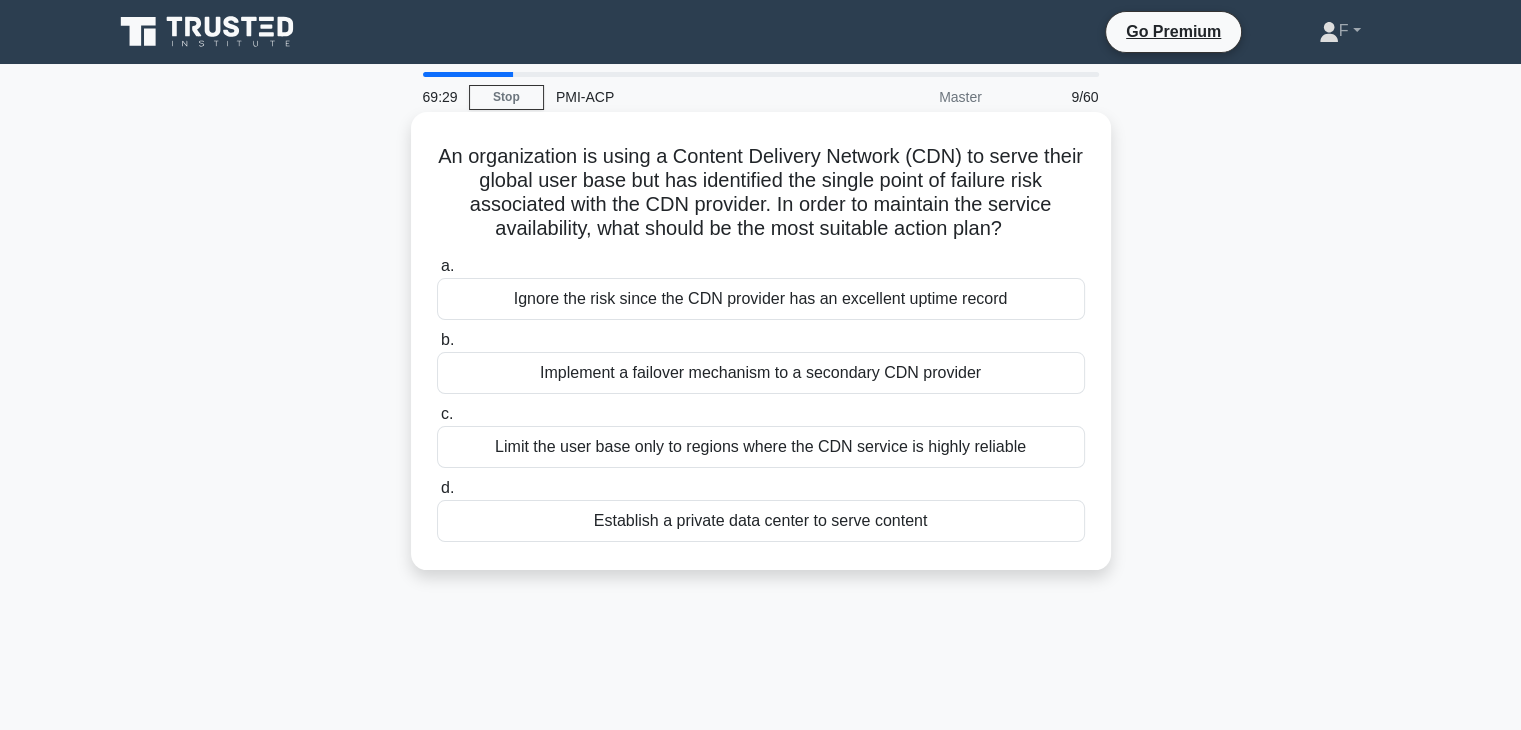 click on "Implement a failover mechanism to a secondary CDN provider" at bounding box center [761, 373] 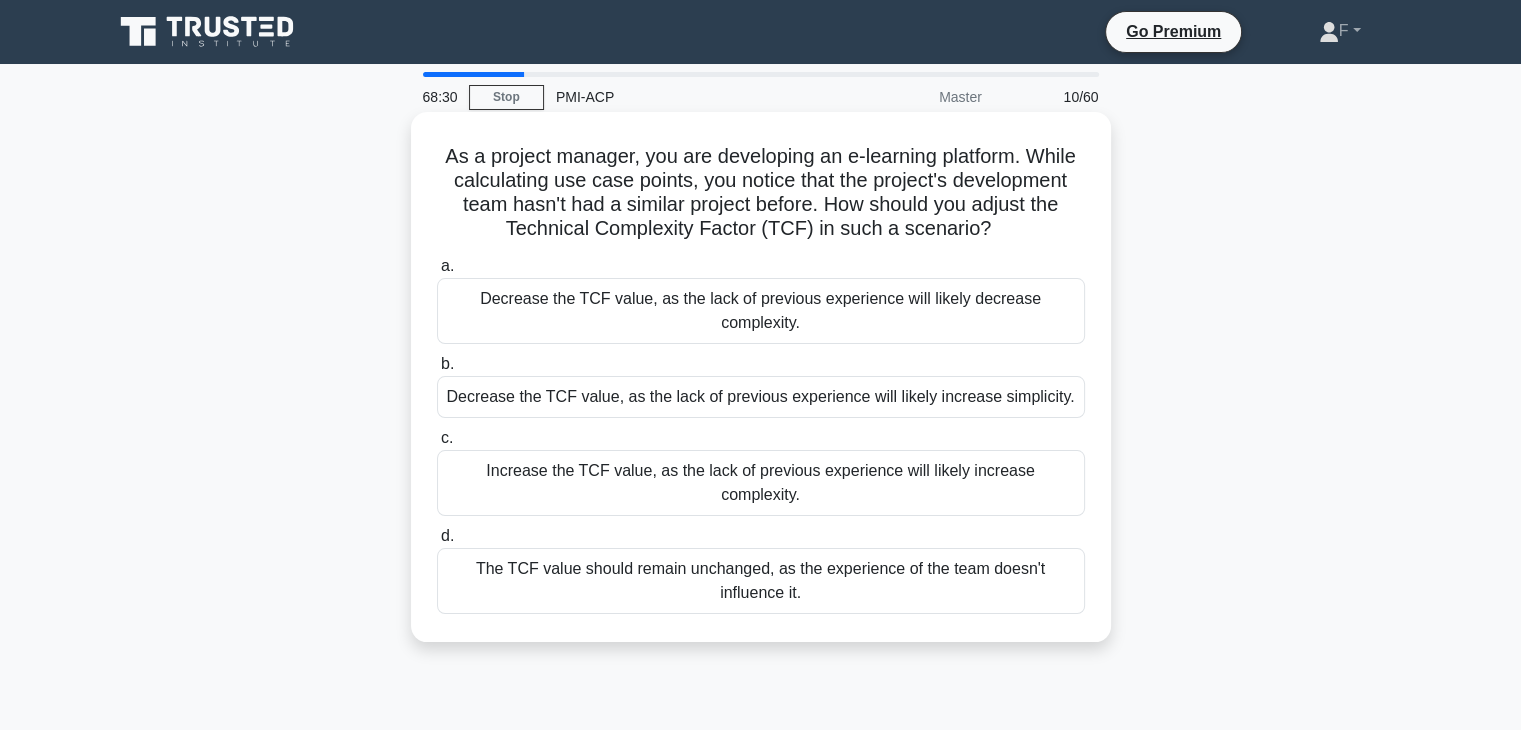 click on "Increase the TCF value, as the lack of previous experience will likely increase complexity." at bounding box center [761, 483] 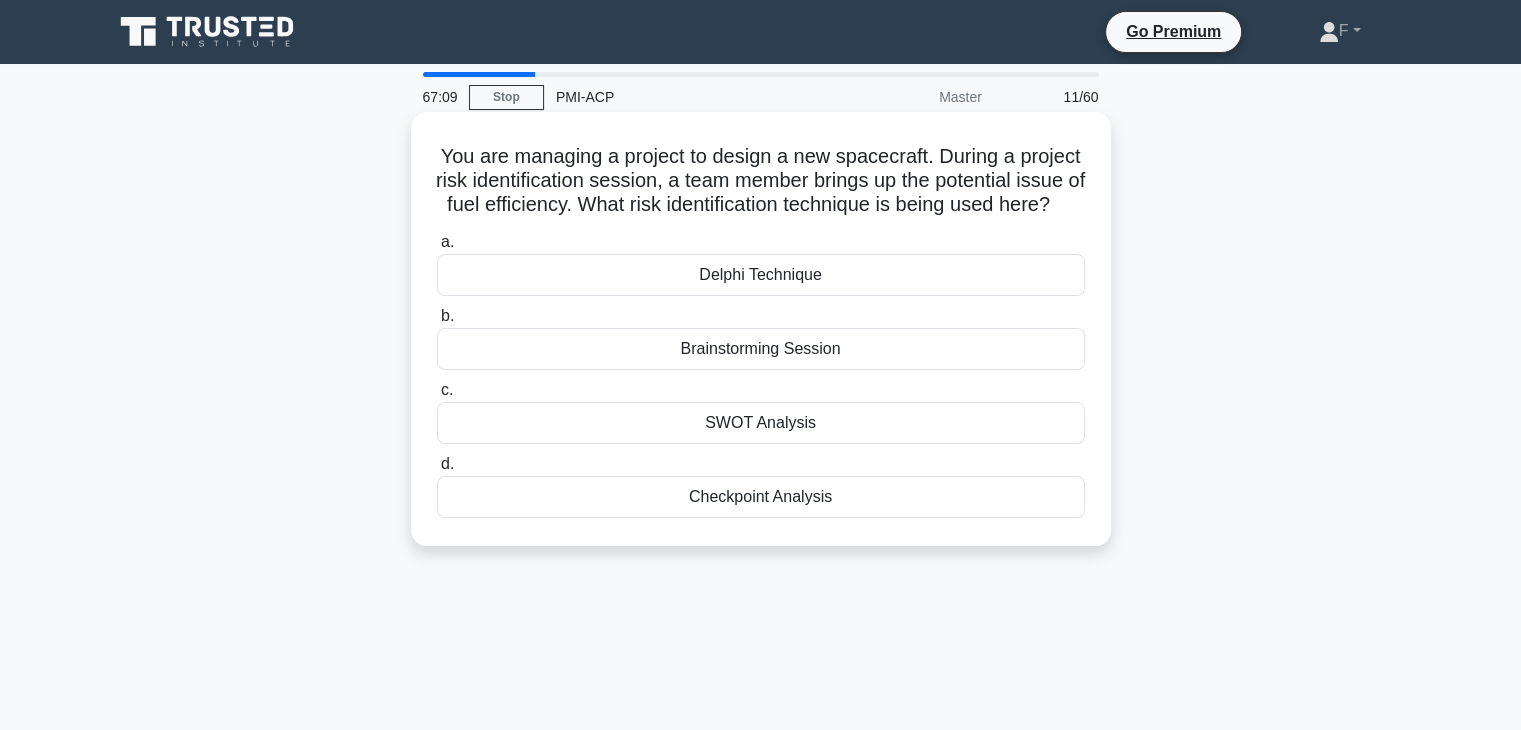 click on "Delphi Technique" at bounding box center (761, 275) 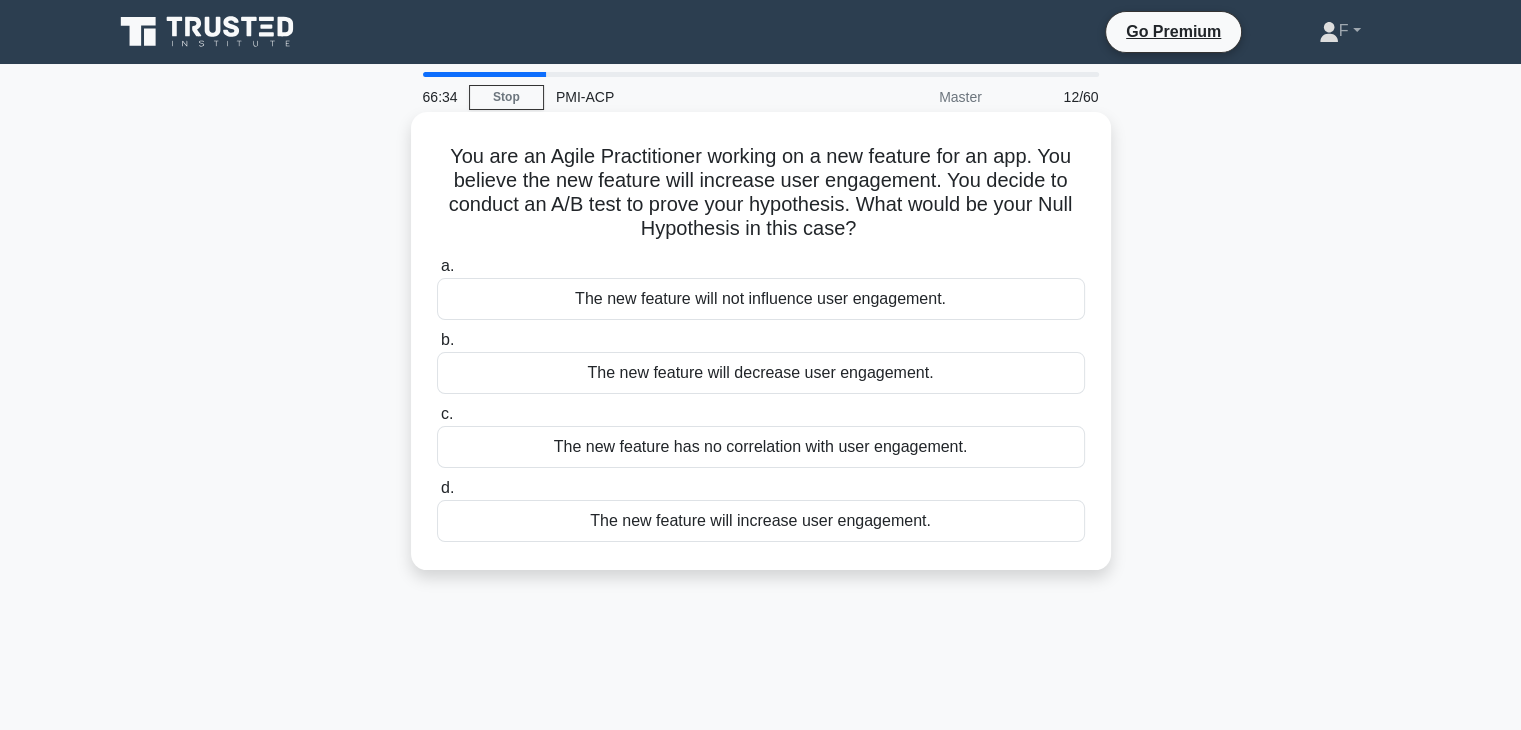 click on "The new feature will increase user engagement." at bounding box center (761, 521) 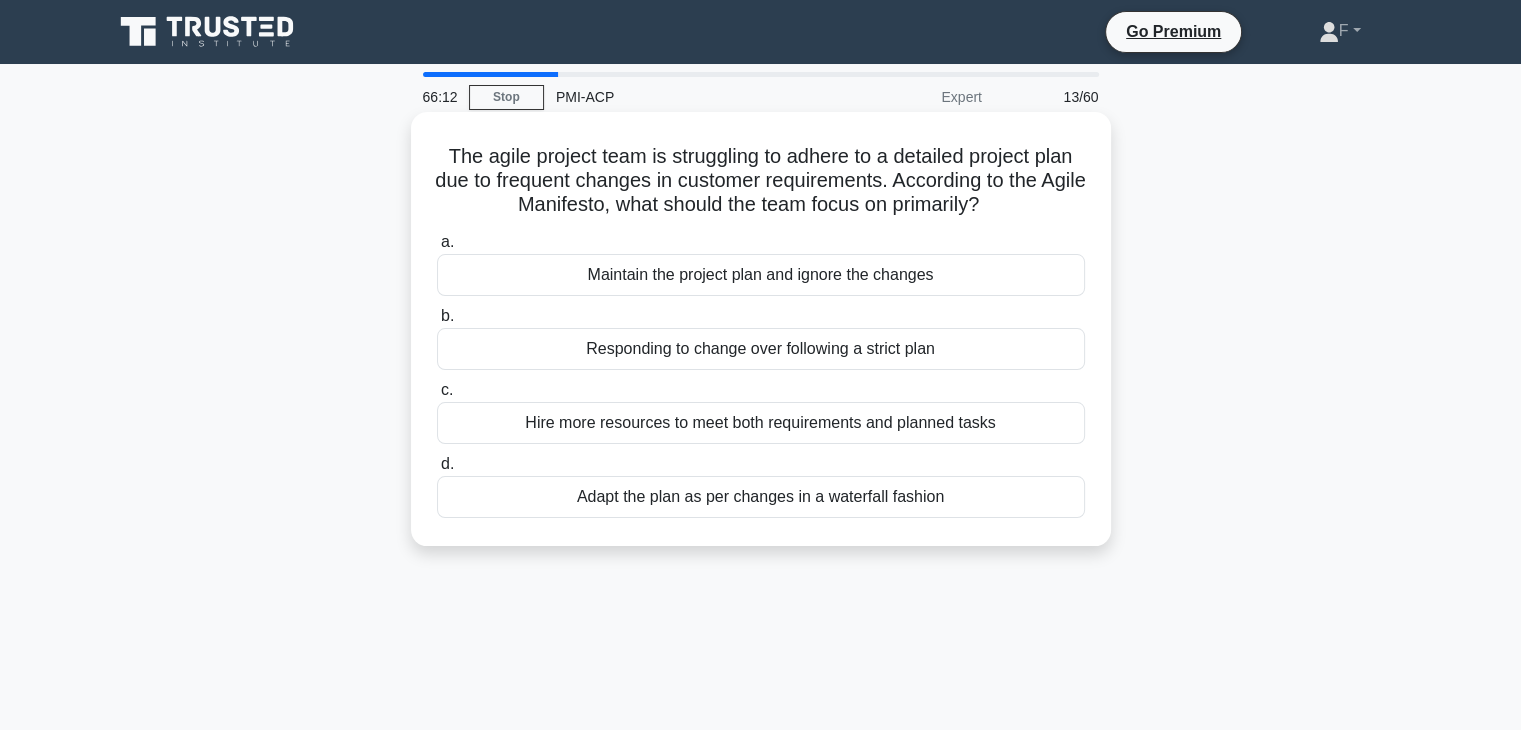 click on "Responding to change over following a strict plan" at bounding box center (761, 349) 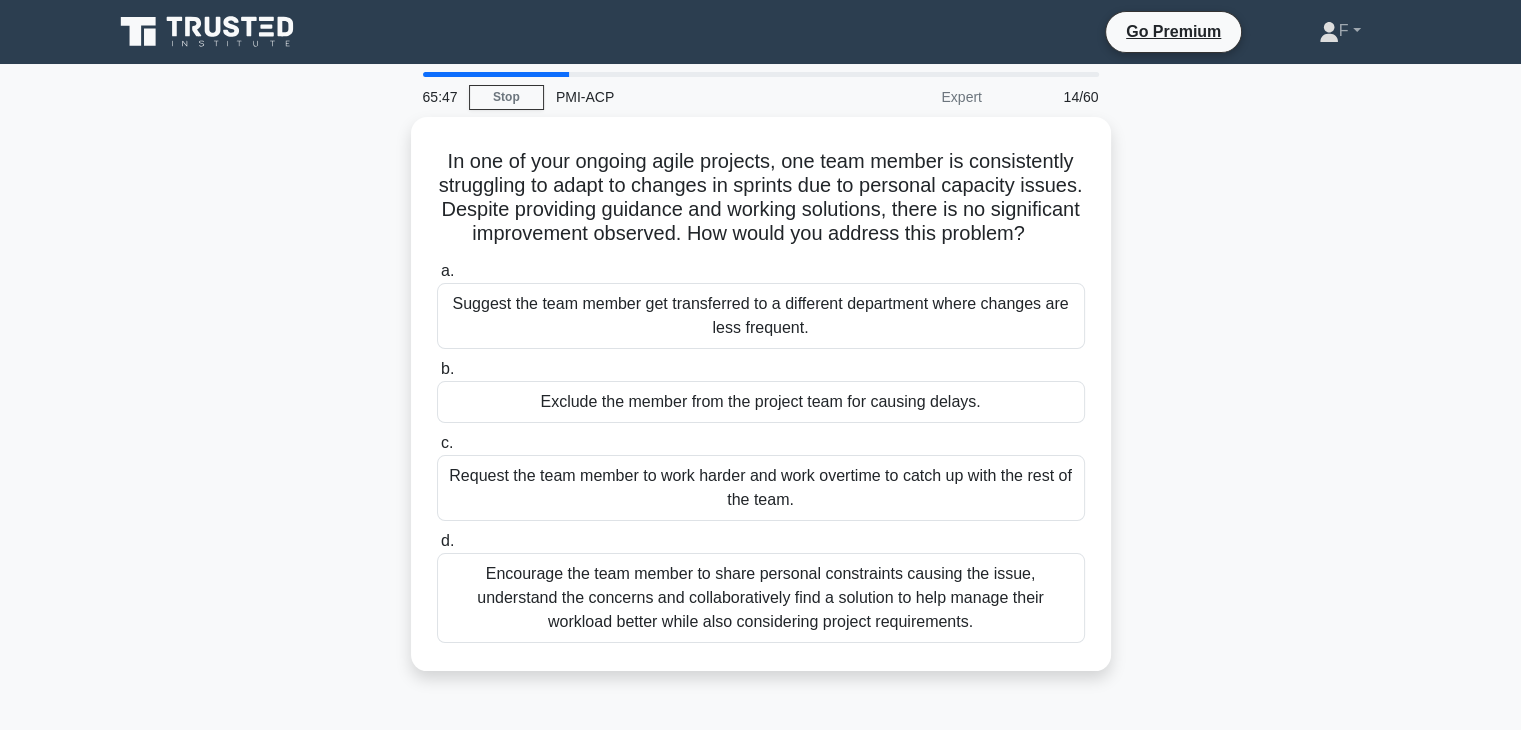click on "Encourage the team member to share personal constraints causing the issue, understand the concerns and collaboratively find a solution to help manage their workload better while also considering project requirements." at bounding box center [761, 598] 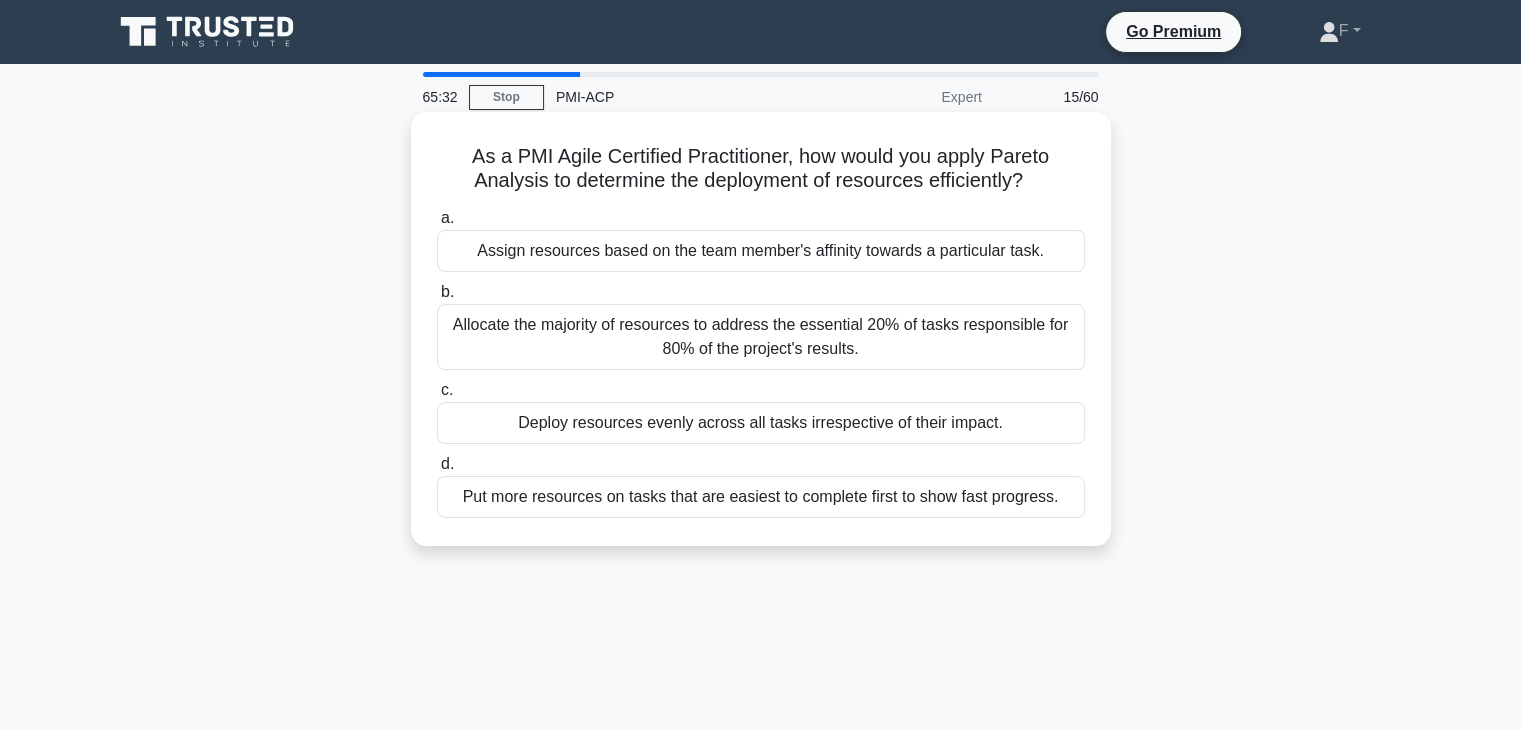 click on "Allocate the majority of resources to address the essential 20% of tasks responsible for 80% of the project's results." at bounding box center (761, 337) 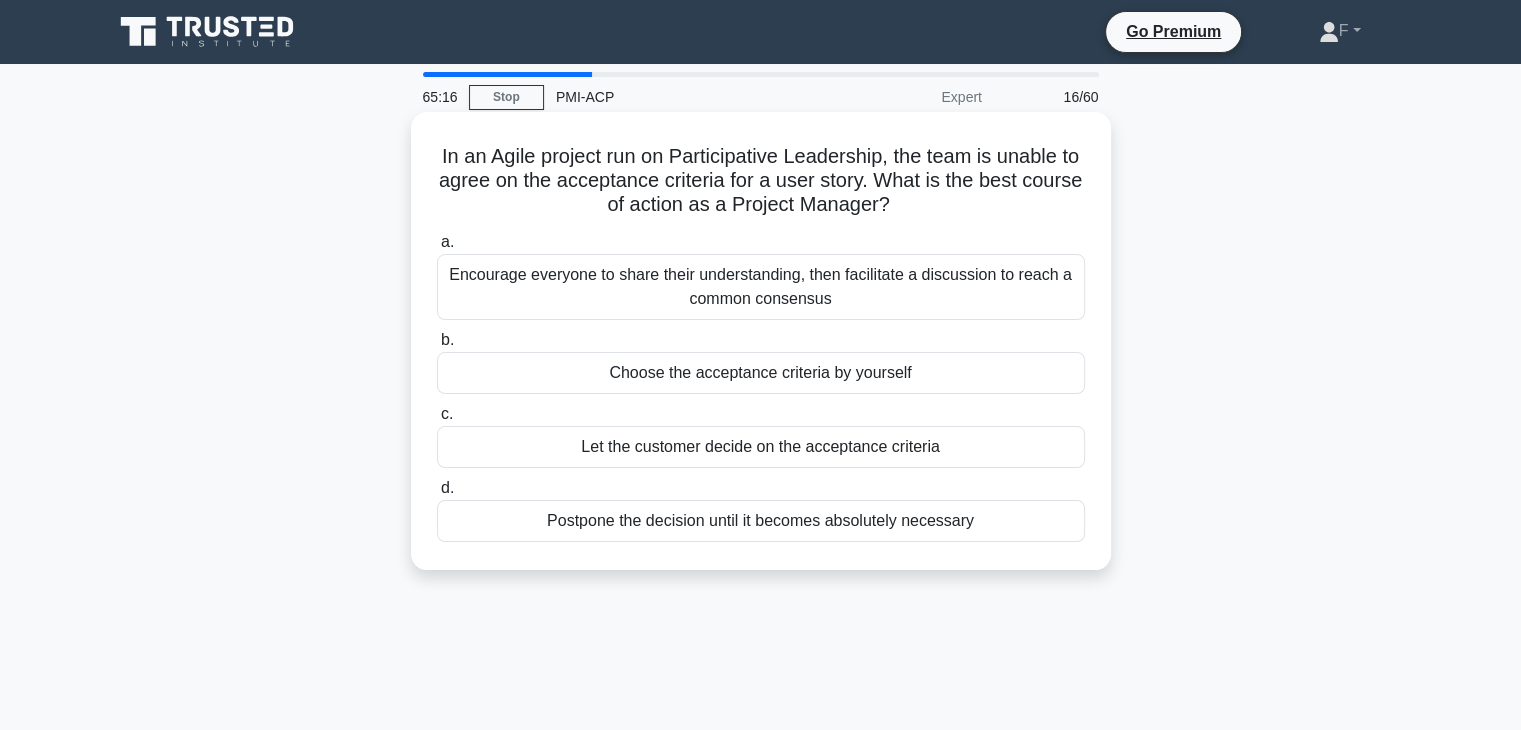 click on "Encourage everyone to share their understanding, then facilitate a discussion to reach a common consensus" at bounding box center (761, 287) 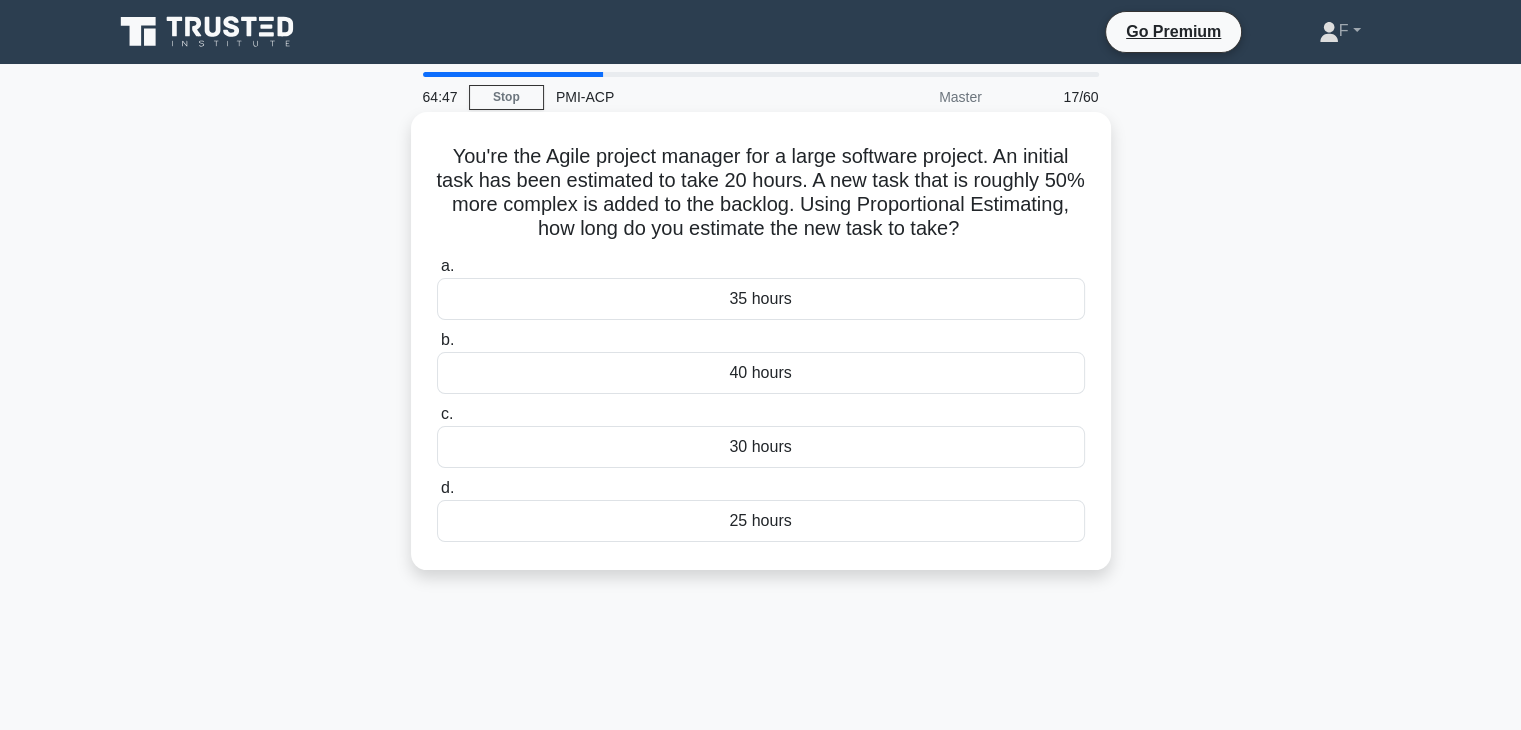 click on "30 hours" at bounding box center (761, 447) 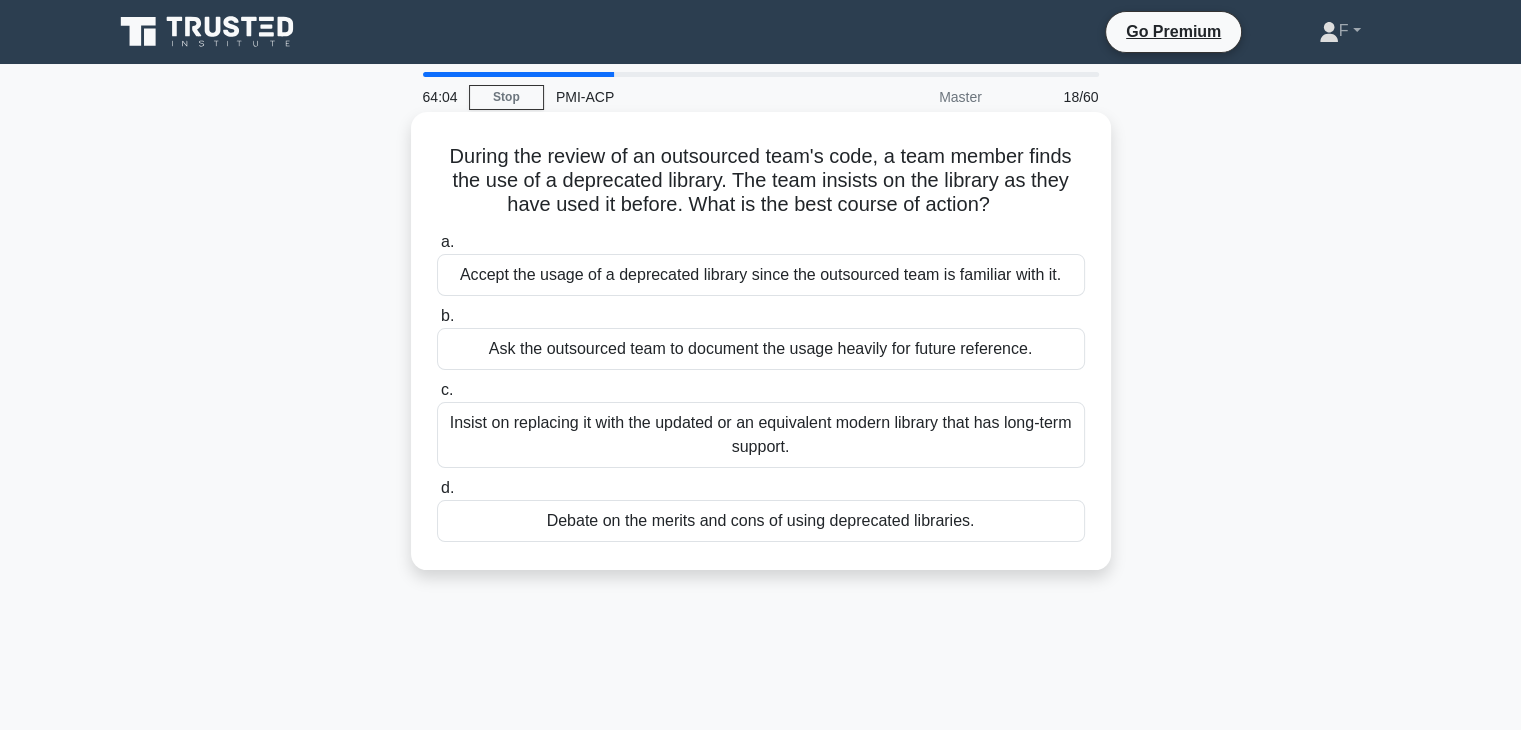 click on "Insist on replacing it with the updated or an equivalent modern library that has long-term support." at bounding box center (761, 435) 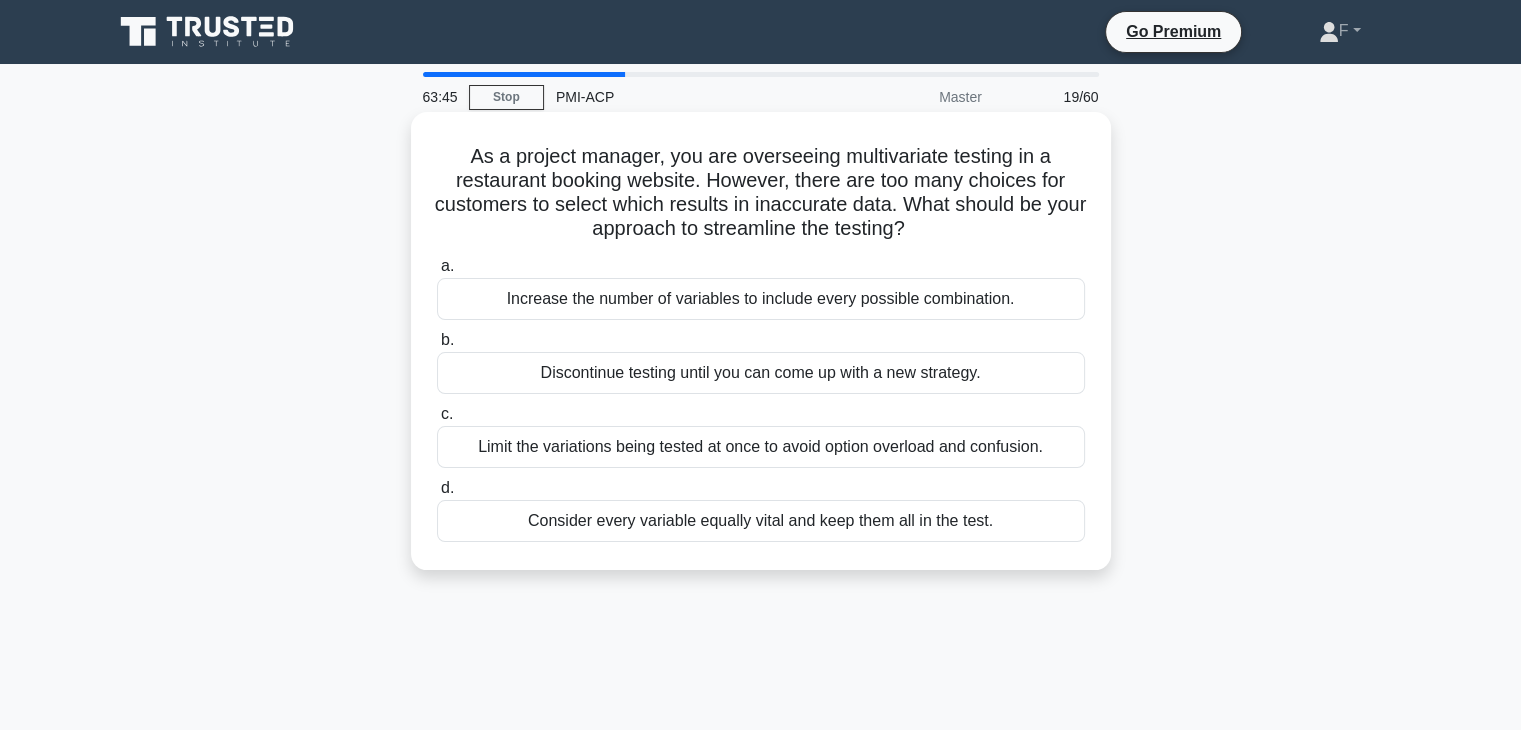 click on "Limit the variations being tested at once to avoid option overload and confusion." at bounding box center [761, 447] 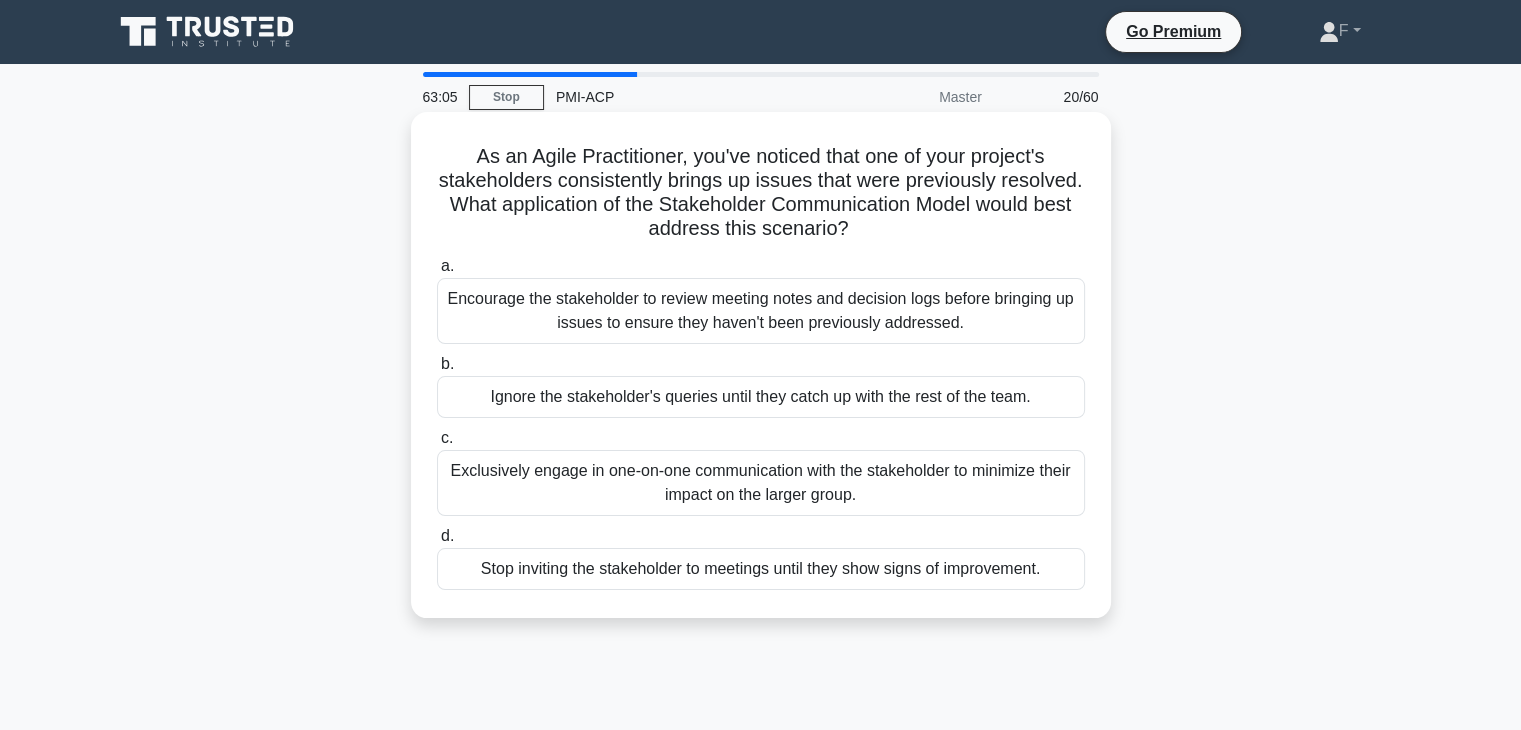 click on "Encourage the stakeholder to review meeting notes and decision logs before bringing up issues to ensure they haven't been previously addressed." at bounding box center (761, 311) 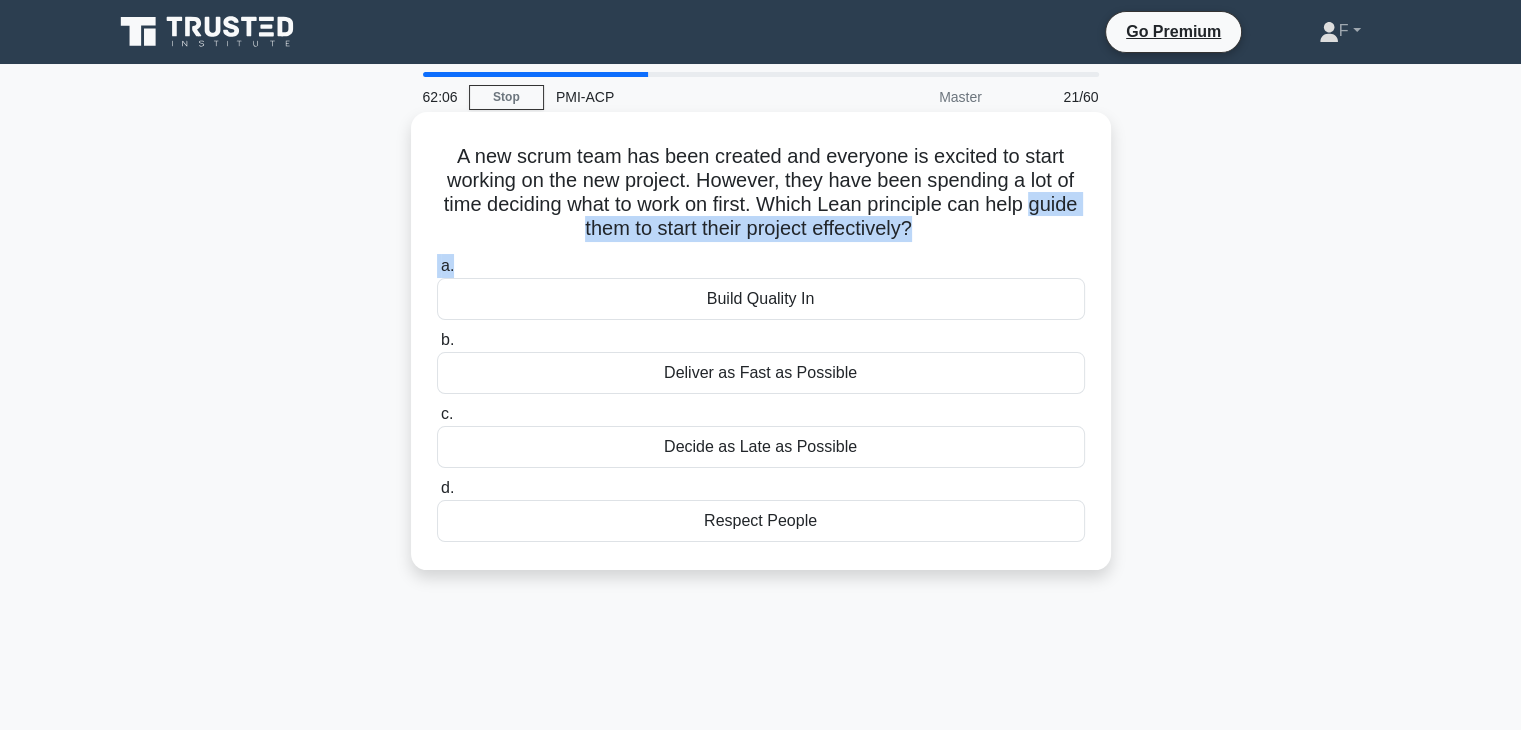 drag, startPoint x: 547, startPoint y: 234, endPoint x: 943, endPoint y: 248, distance: 396.2474 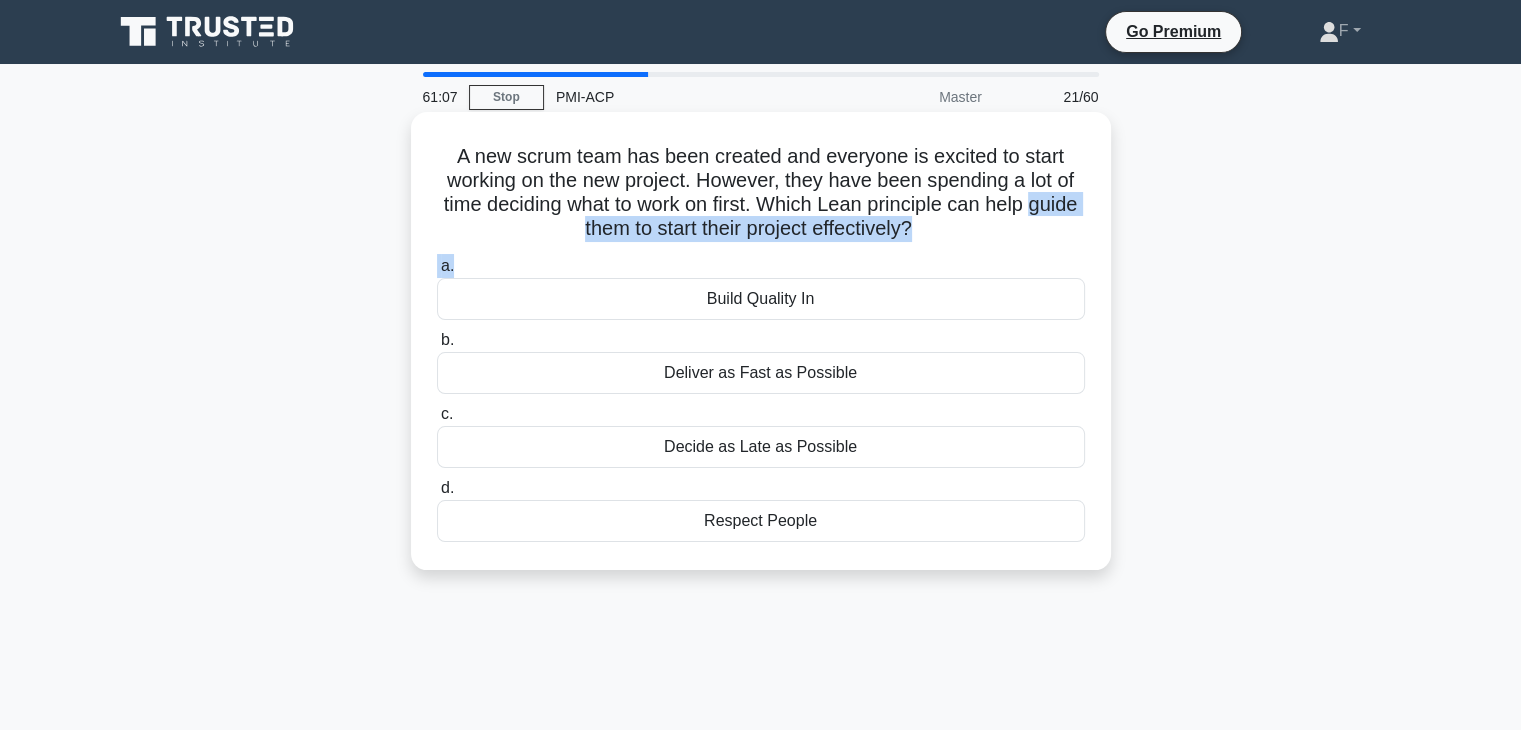 click on "Build Quality In" at bounding box center [761, 299] 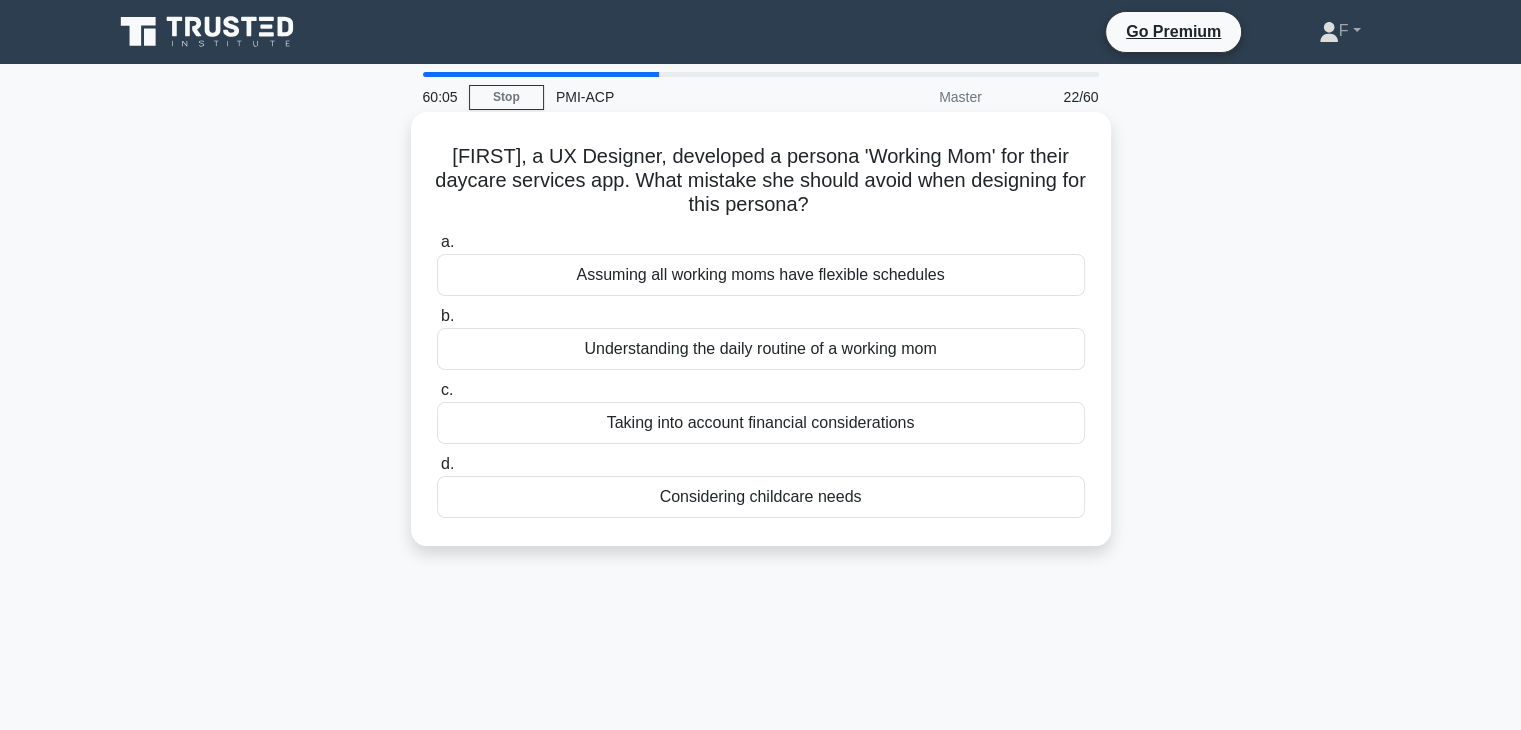 click on "Assuming all working moms have flexible schedules" at bounding box center [761, 275] 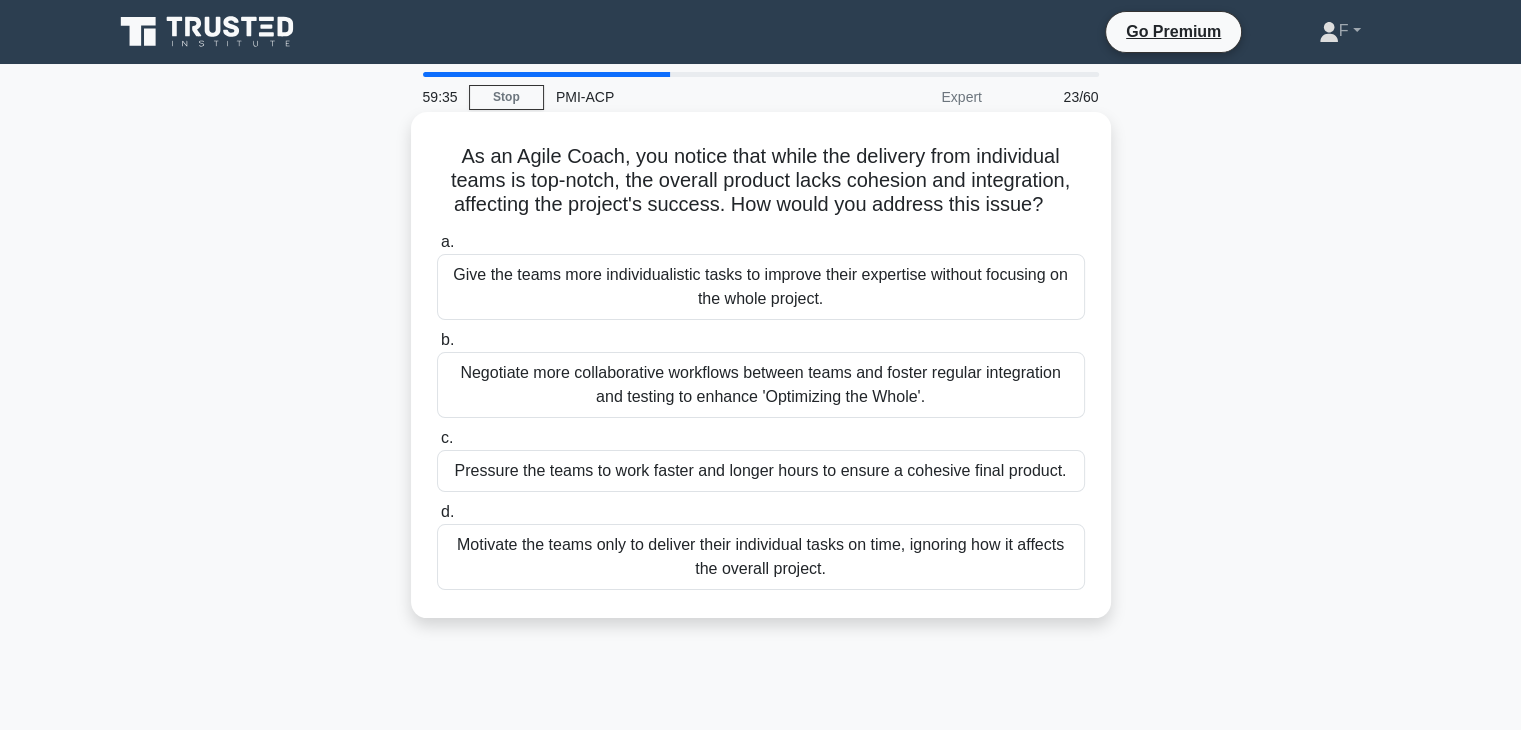 click on "Negotiate more collaborative workflows between teams and foster regular integration and testing to enhance 'Optimizing the Whole'." at bounding box center (761, 385) 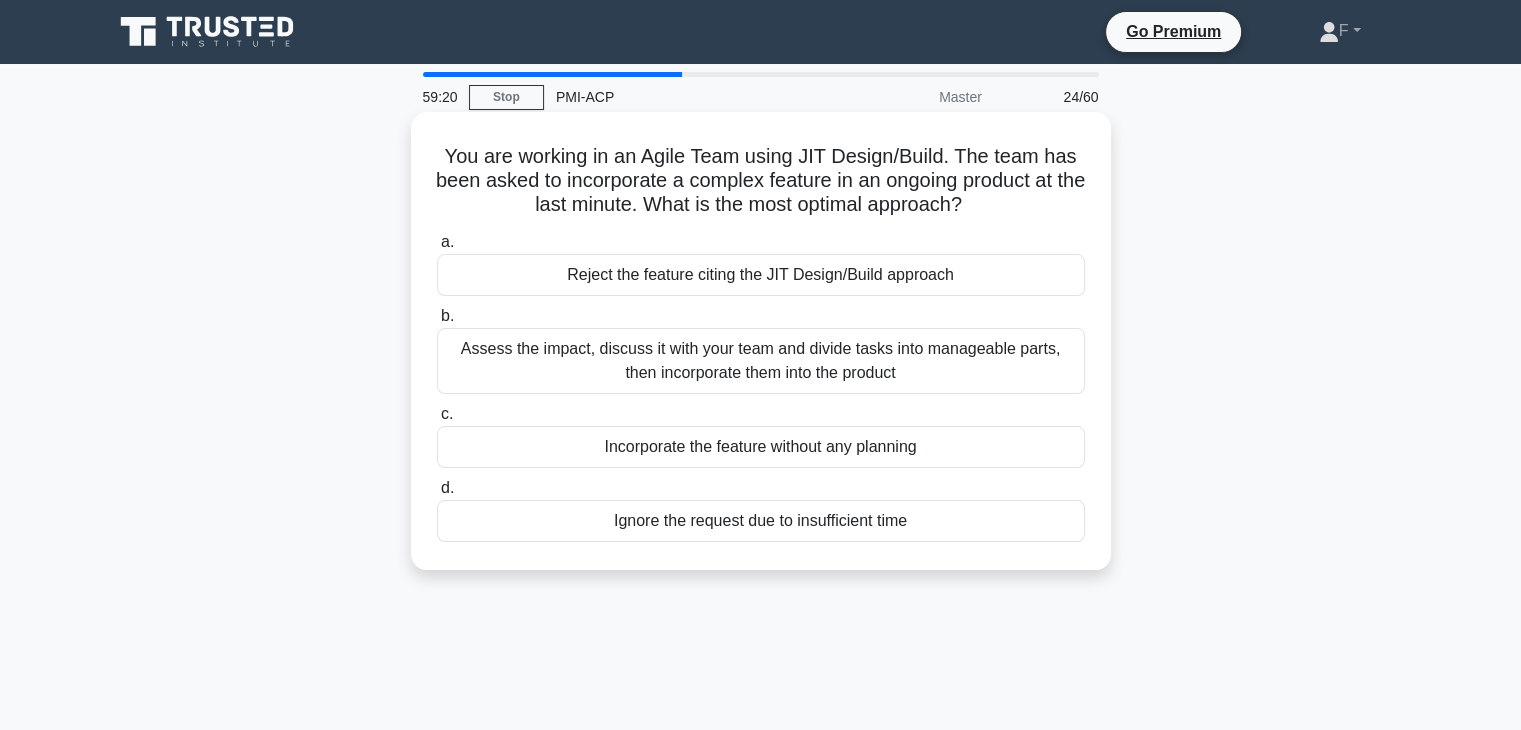 click on "Assess the impact, discuss it with your team and divide tasks into manageable parts, then incorporate them into the product" at bounding box center [761, 361] 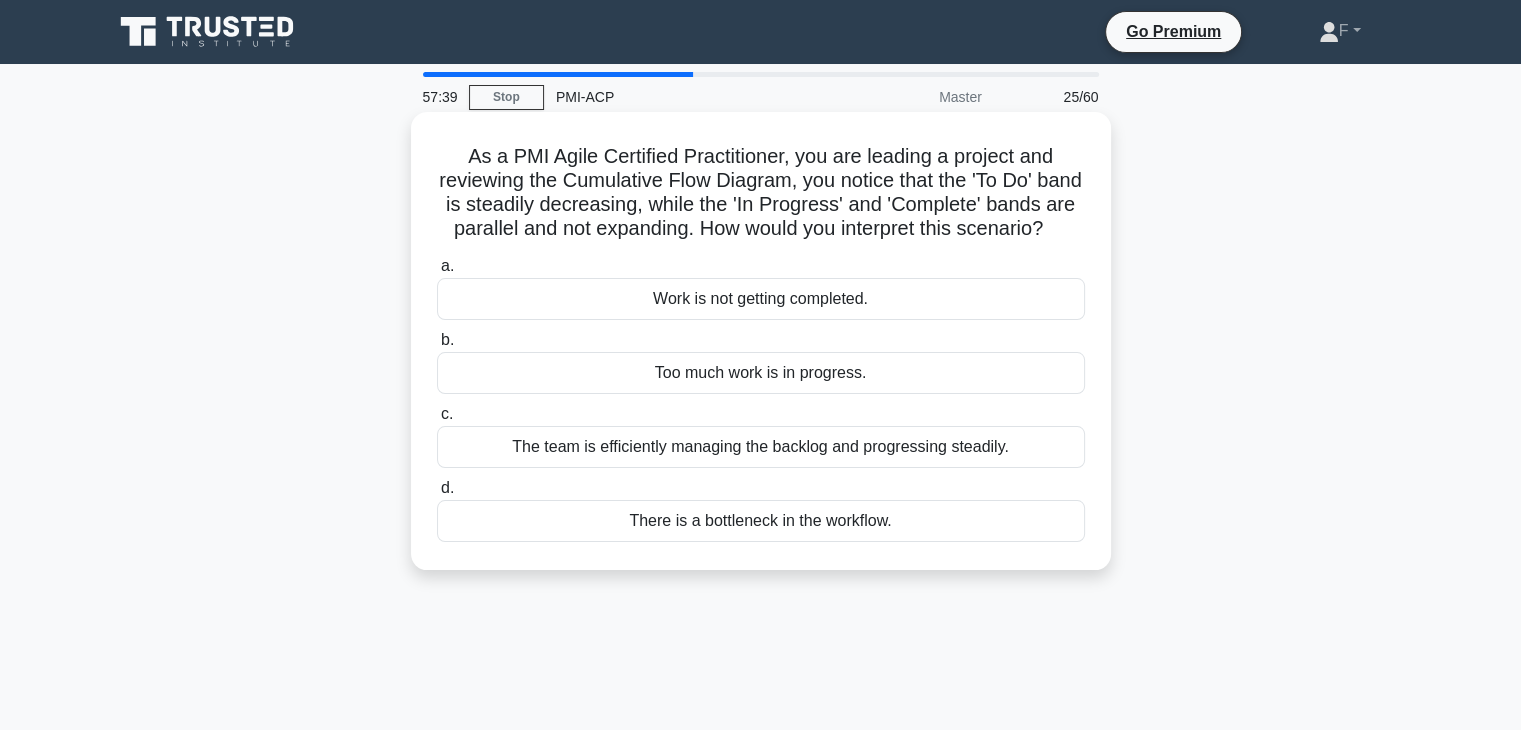 click on "The team is efficiently managing the backlog and progressing steadily." at bounding box center [761, 447] 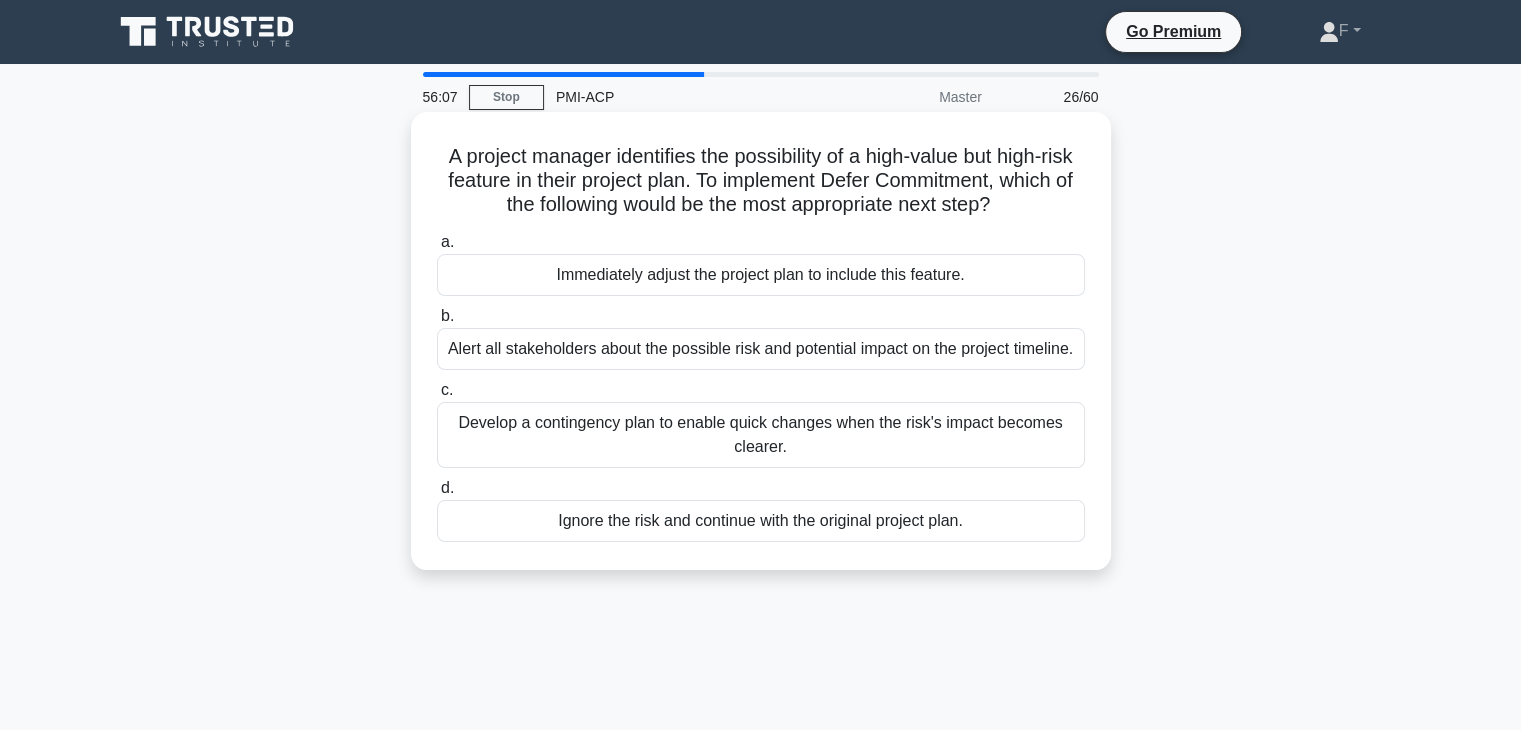 click on "Alert all stakeholders about the possible risk and potential impact on the project timeline." at bounding box center (761, 349) 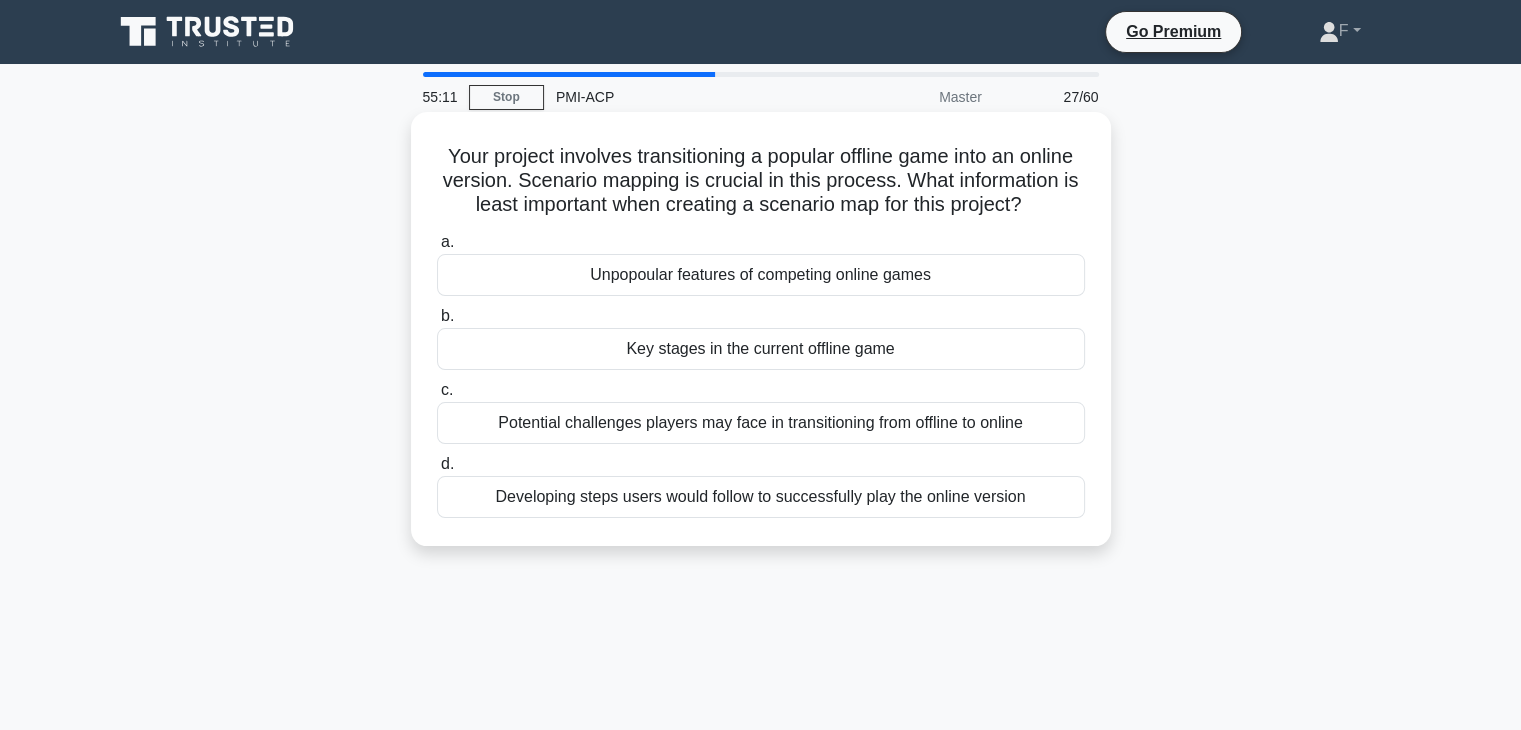 click on "Unpopoular features of competing online games" at bounding box center (761, 275) 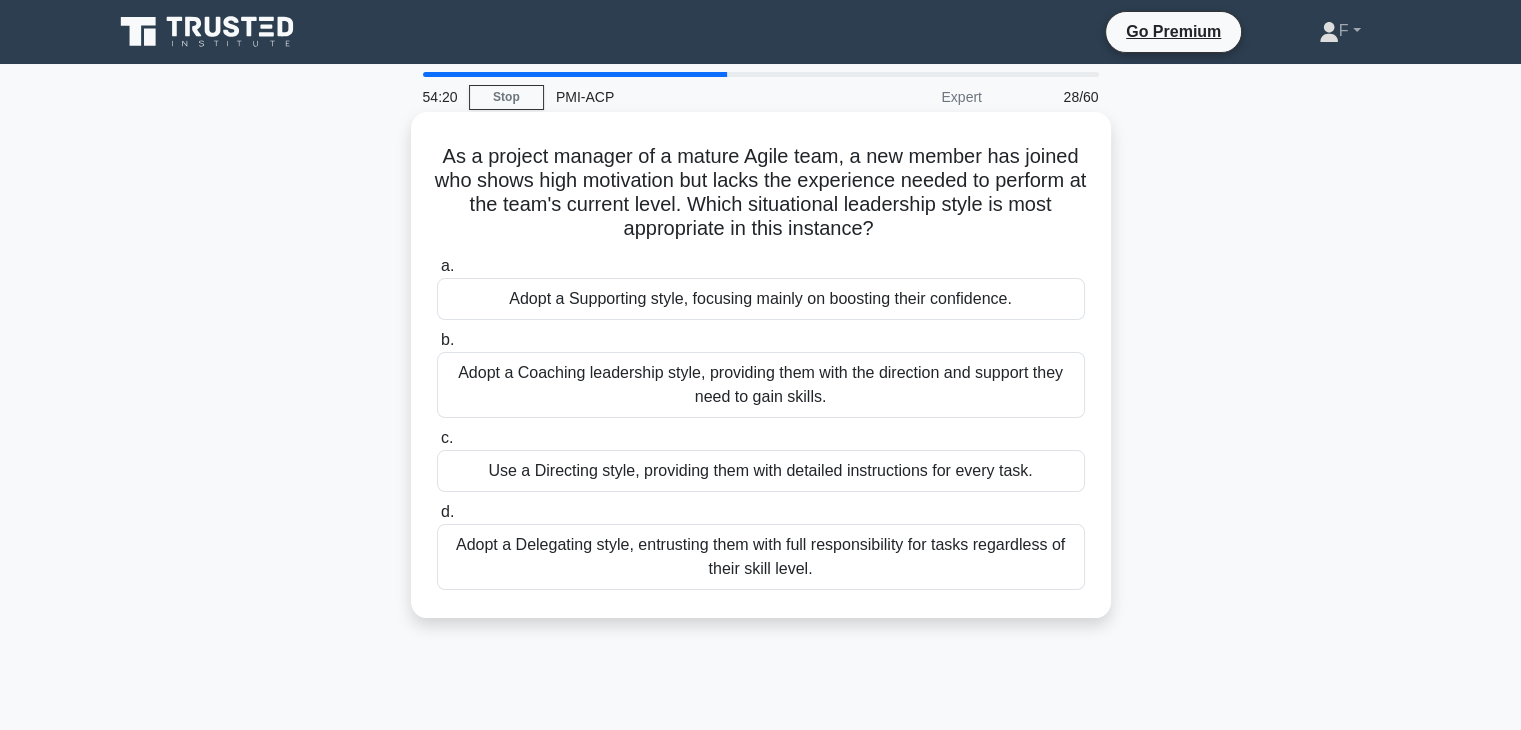 click on "Adopt a Coaching leadership style, providing them with the direction and support they need to gain skills." at bounding box center (761, 385) 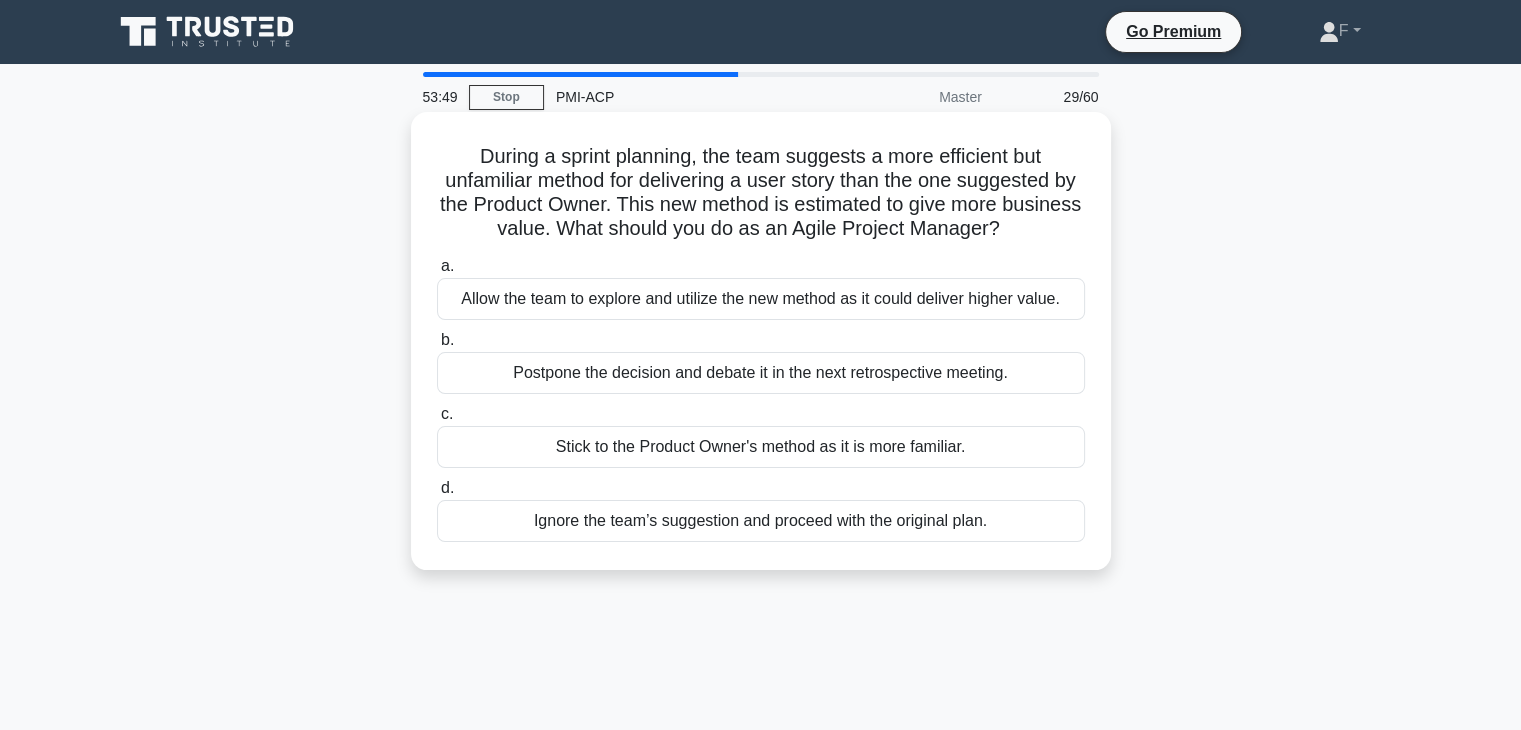 click on "Allow the team to explore and utilize the new method as it could deliver higher value." at bounding box center [761, 299] 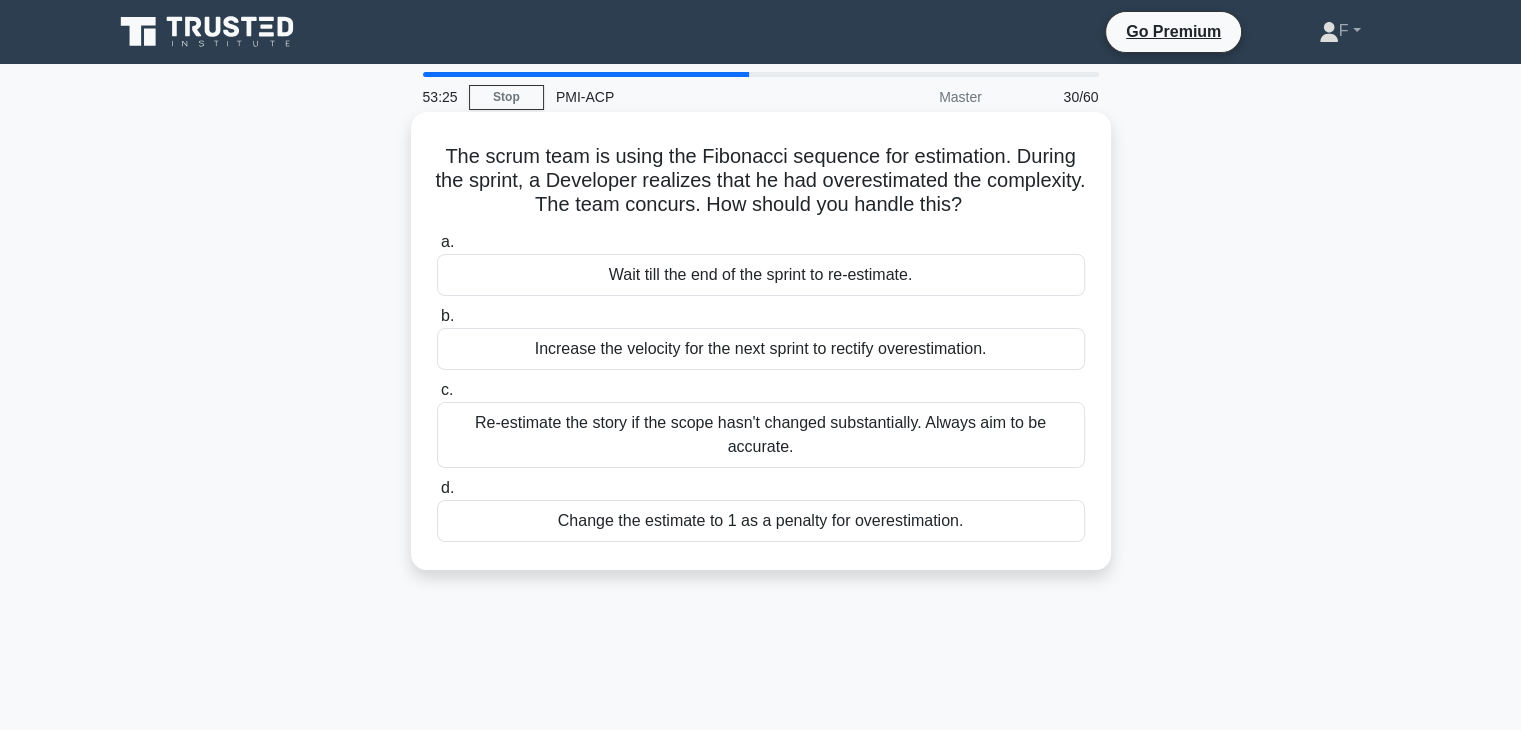 click on "Re-estimate the story if the scope hasn't changed substantially. Always aim to be accurate." at bounding box center [761, 435] 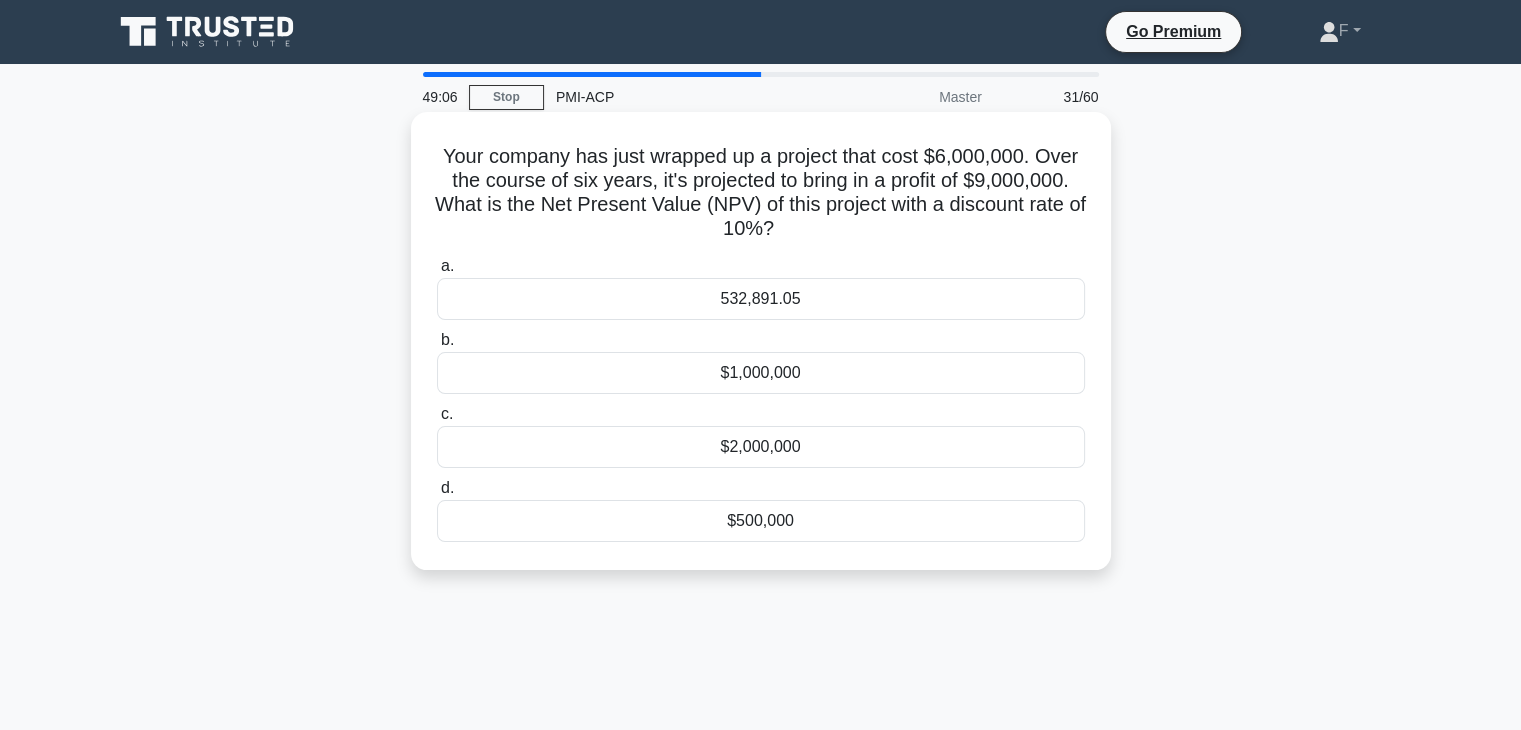 click on "$1,000,000" at bounding box center [761, 373] 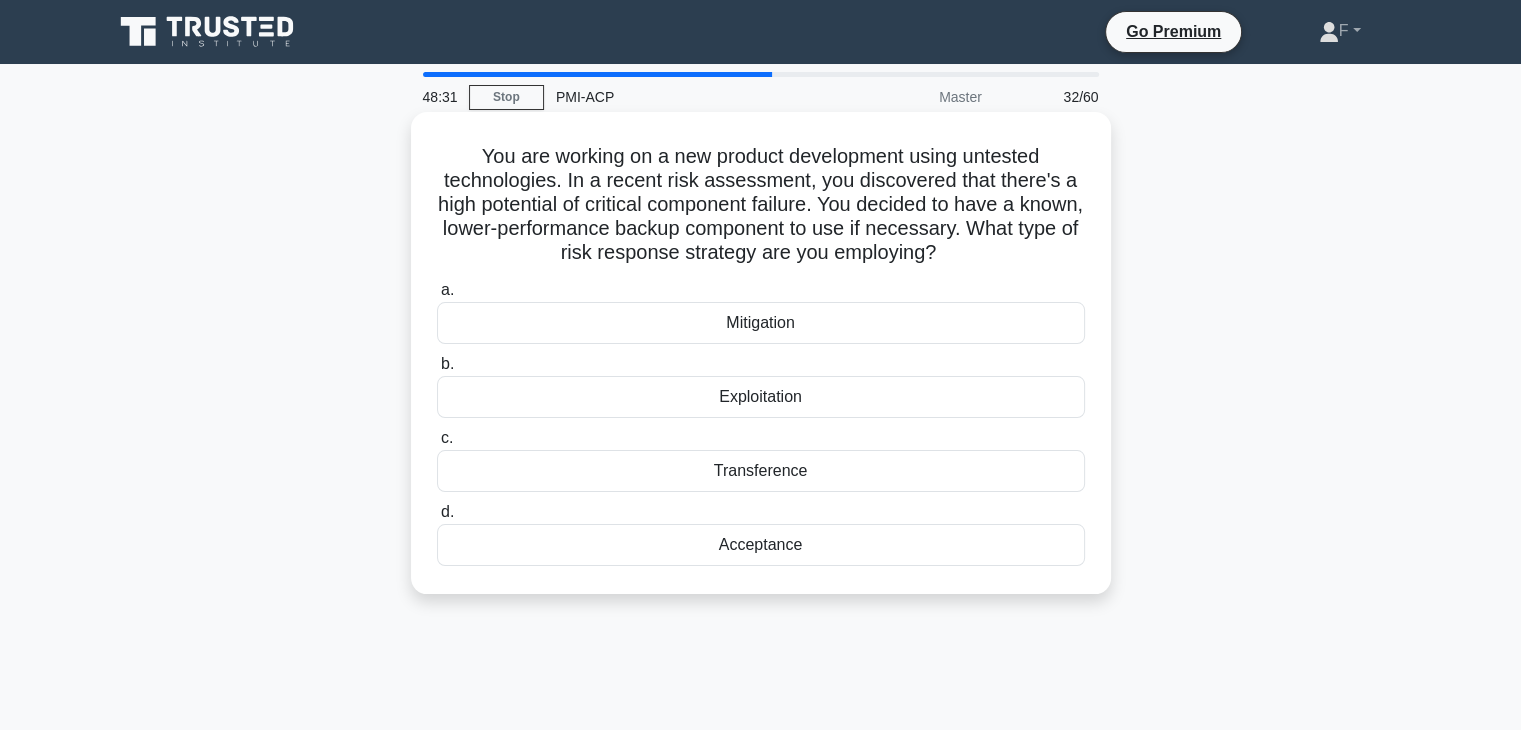 click on "Mitigation" at bounding box center (761, 323) 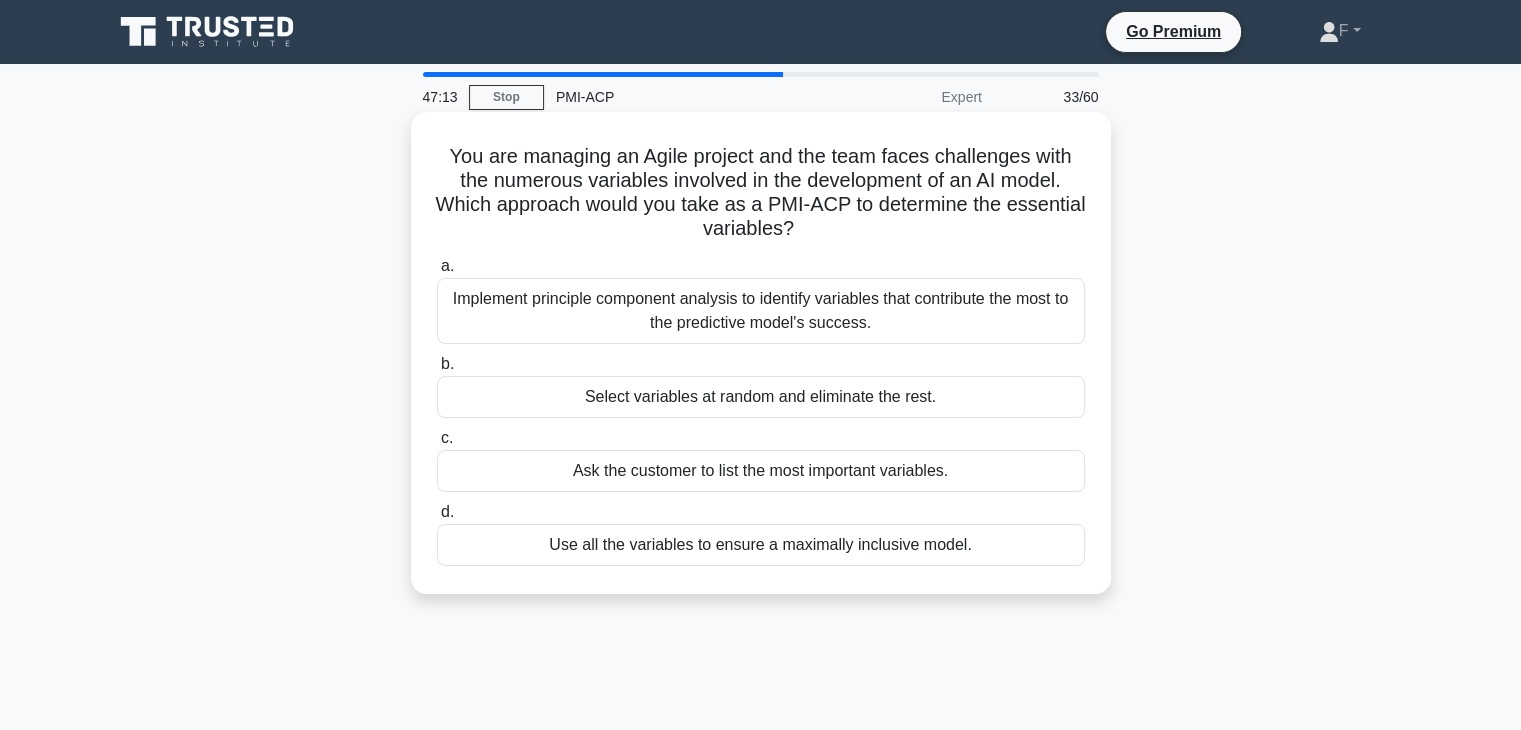 click on "Use all the variables to ensure a maximally inclusive model." at bounding box center [761, 545] 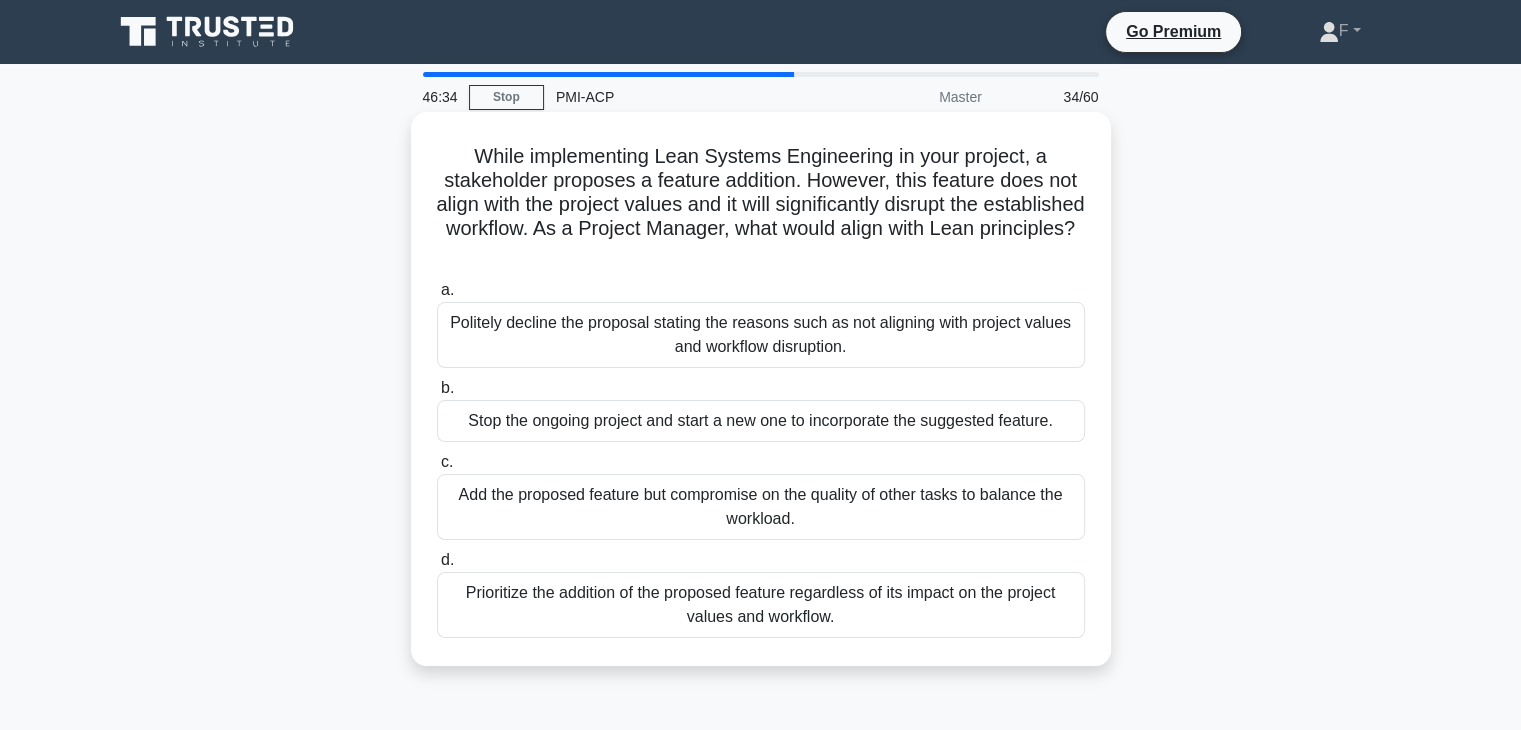 click on "Politely decline the proposal stating the reasons such as not aligning with project values and workflow disruption." at bounding box center (761, 335) 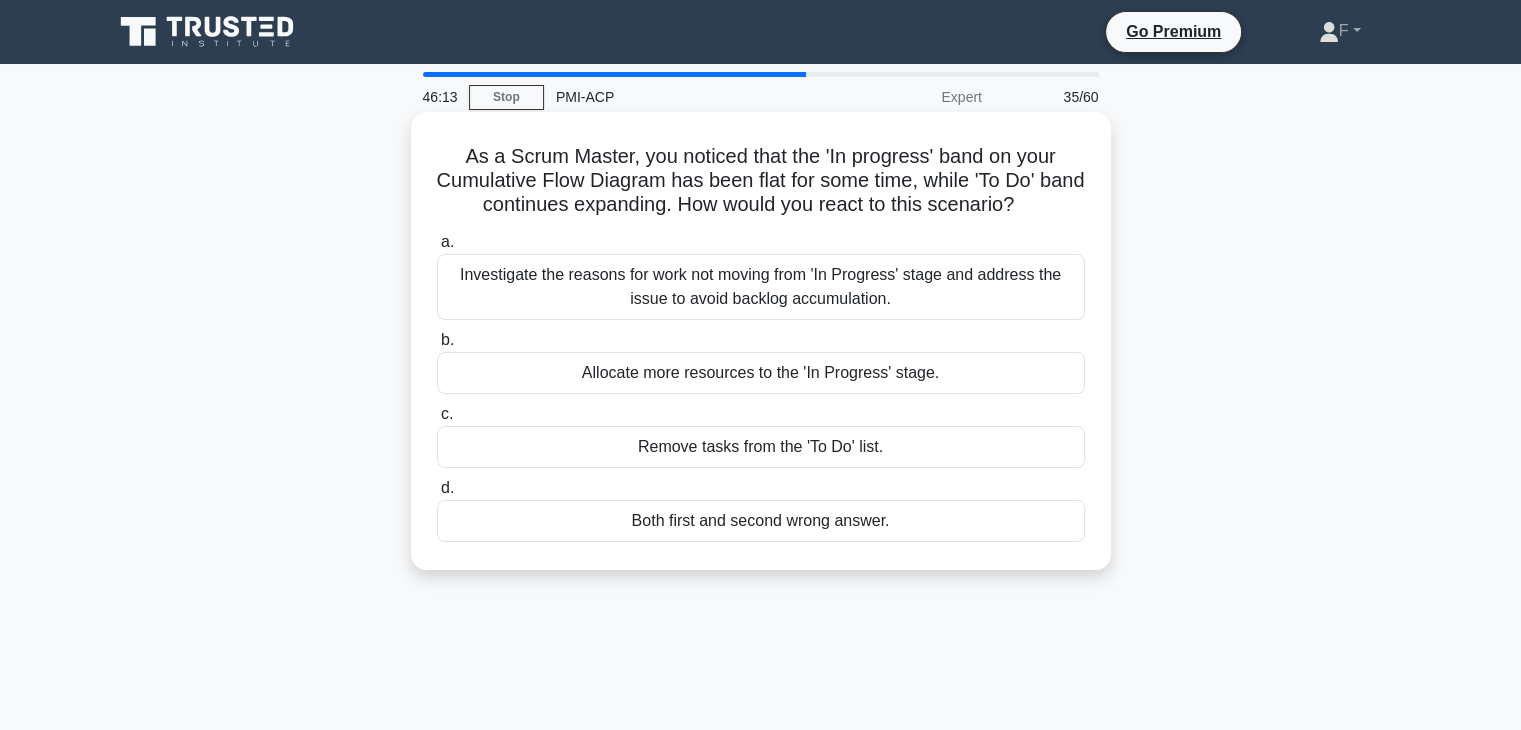 click on "Investigate the reasons for work not moving from 'In Progress' stage and address the issue to avoid backlog accumulation." at bounding box center (761, 287) 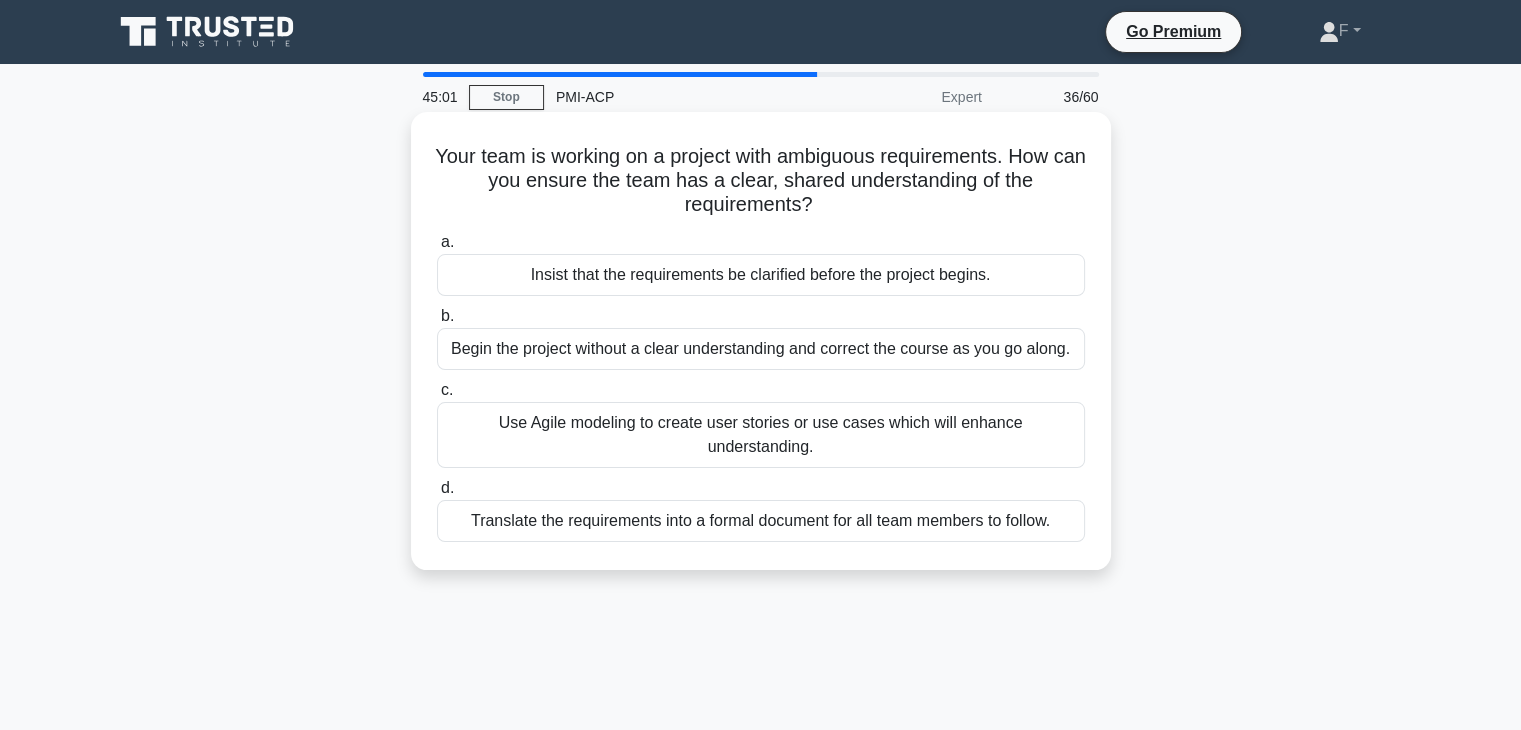 click on "Use Agile modeling to create user stories or use cases which will enhance understanding." at bounding box center [761, 435] 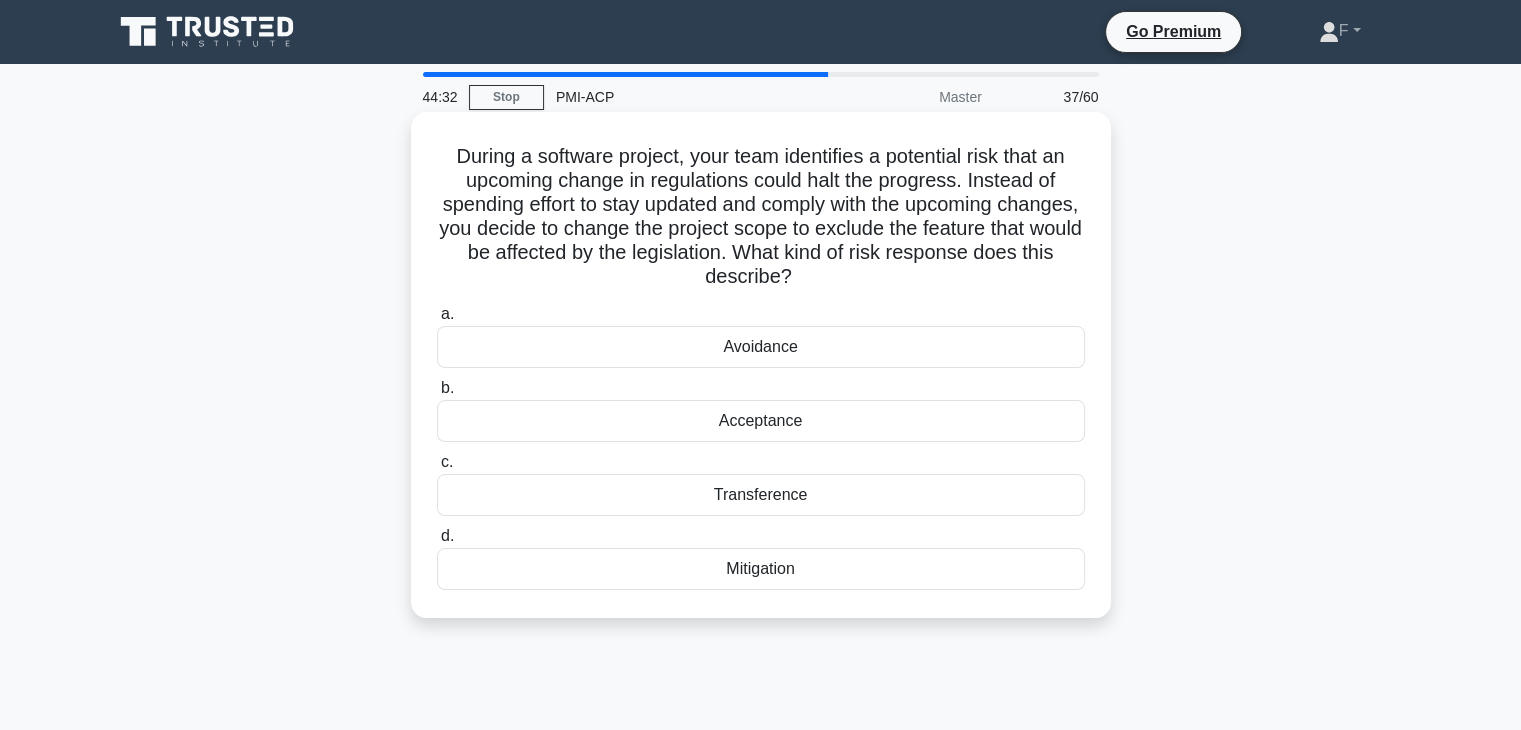 click on "Avoidance" at bounding box center (761, 347) 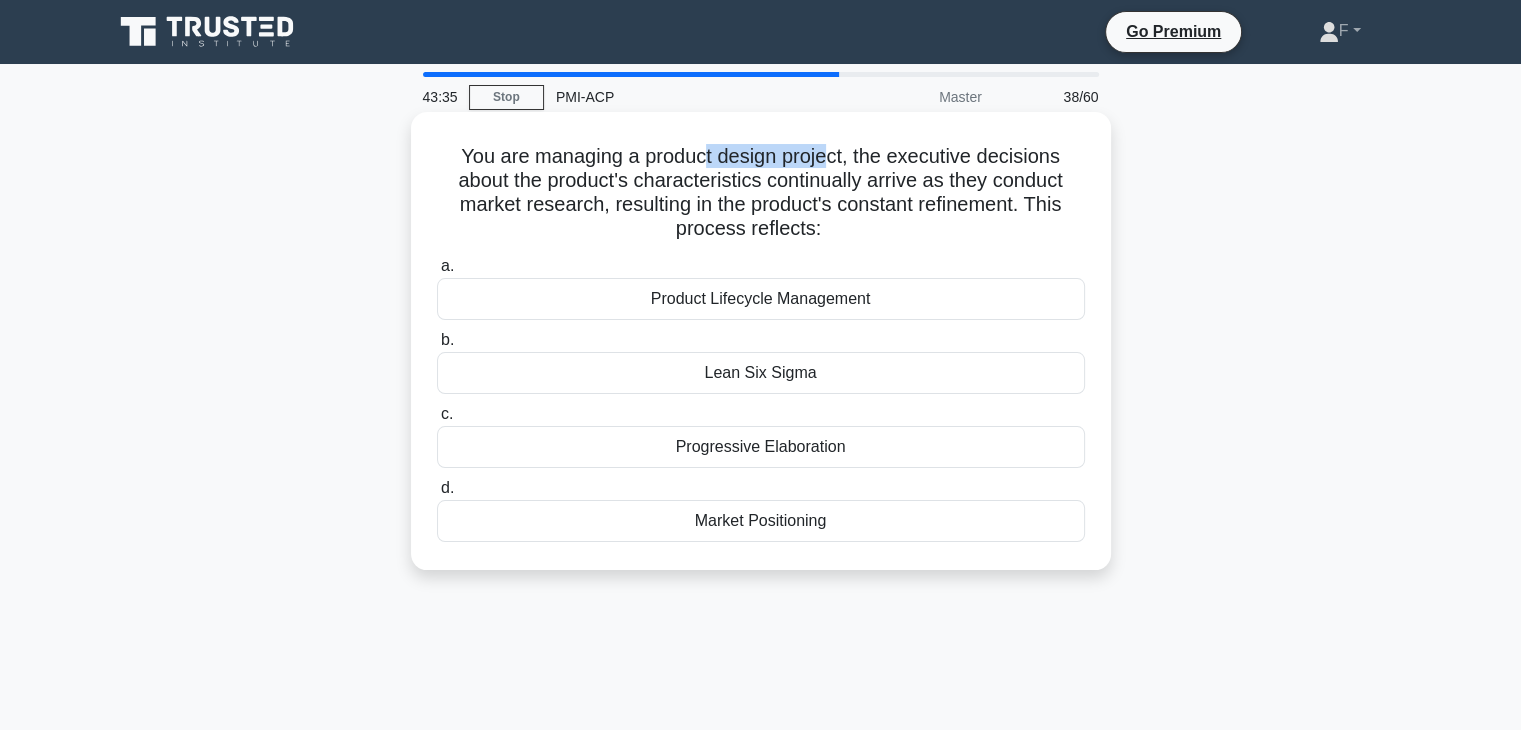 drag, startPoint x: 705, startPoint y: 168, endPoint x: 848, endPoint y: 161, distance: 143.17122 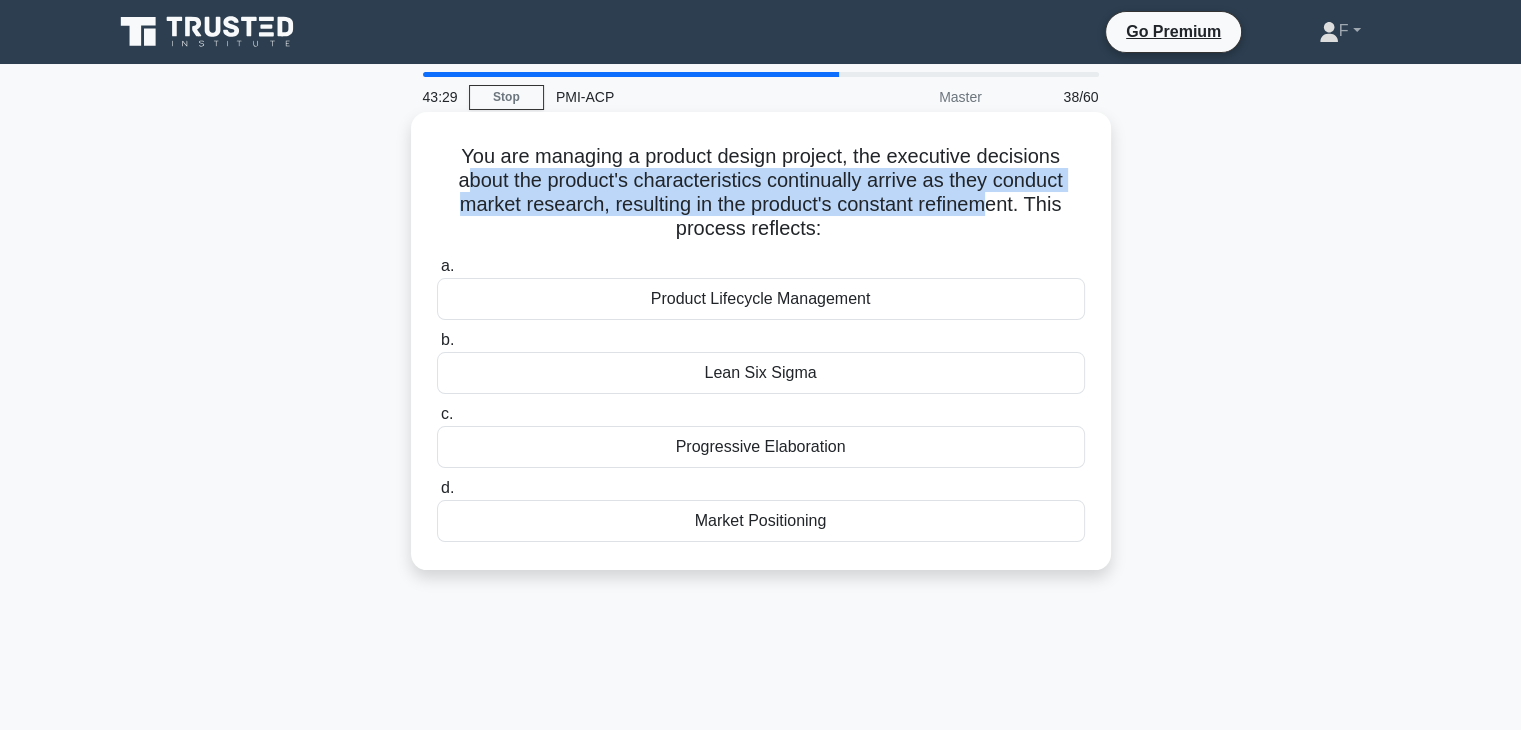 drag, startPoint x: 457, startPoint y: 187, endPoint x: 990, endPoint y: 213, distance: 533.6338 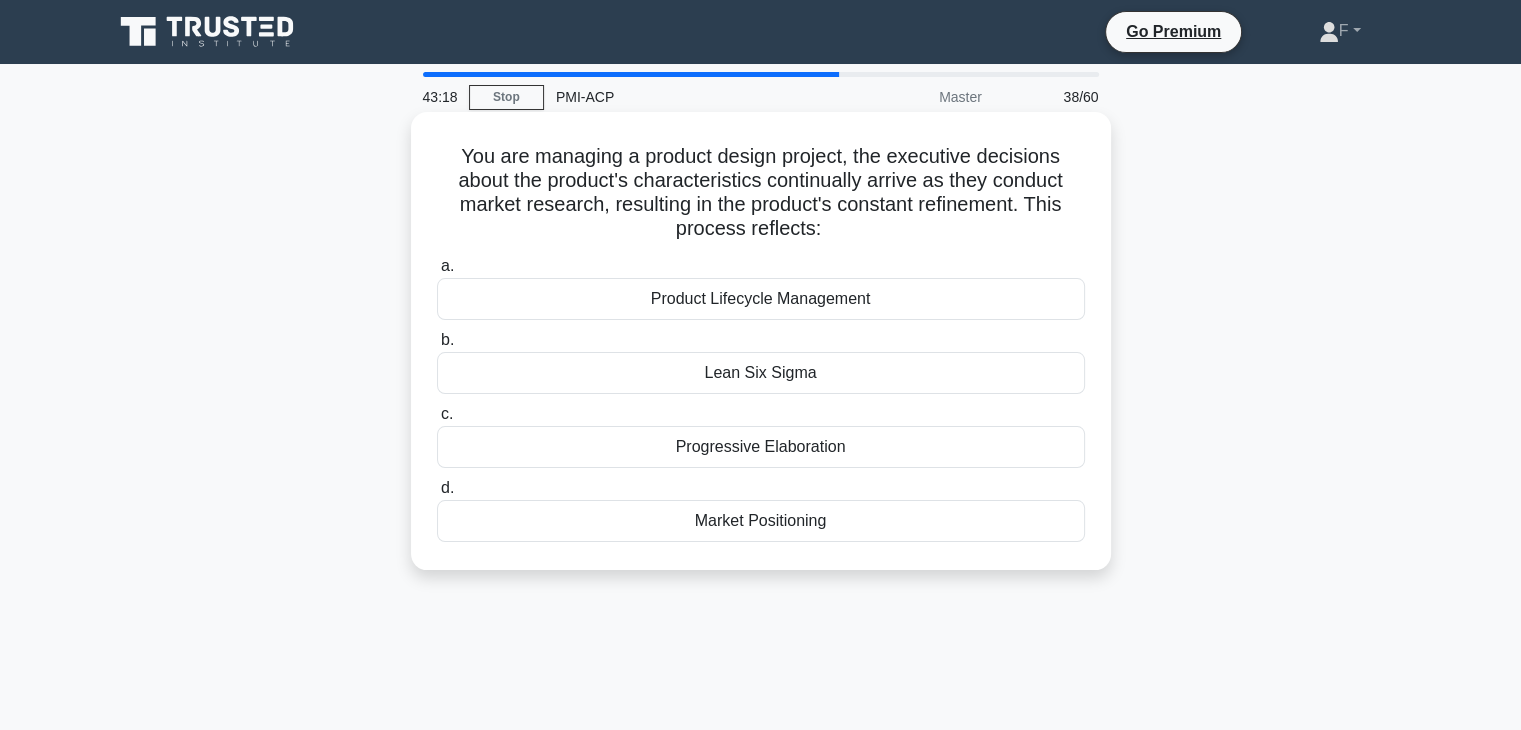 click on "Market Positioning" at bounding box center [761, 521] 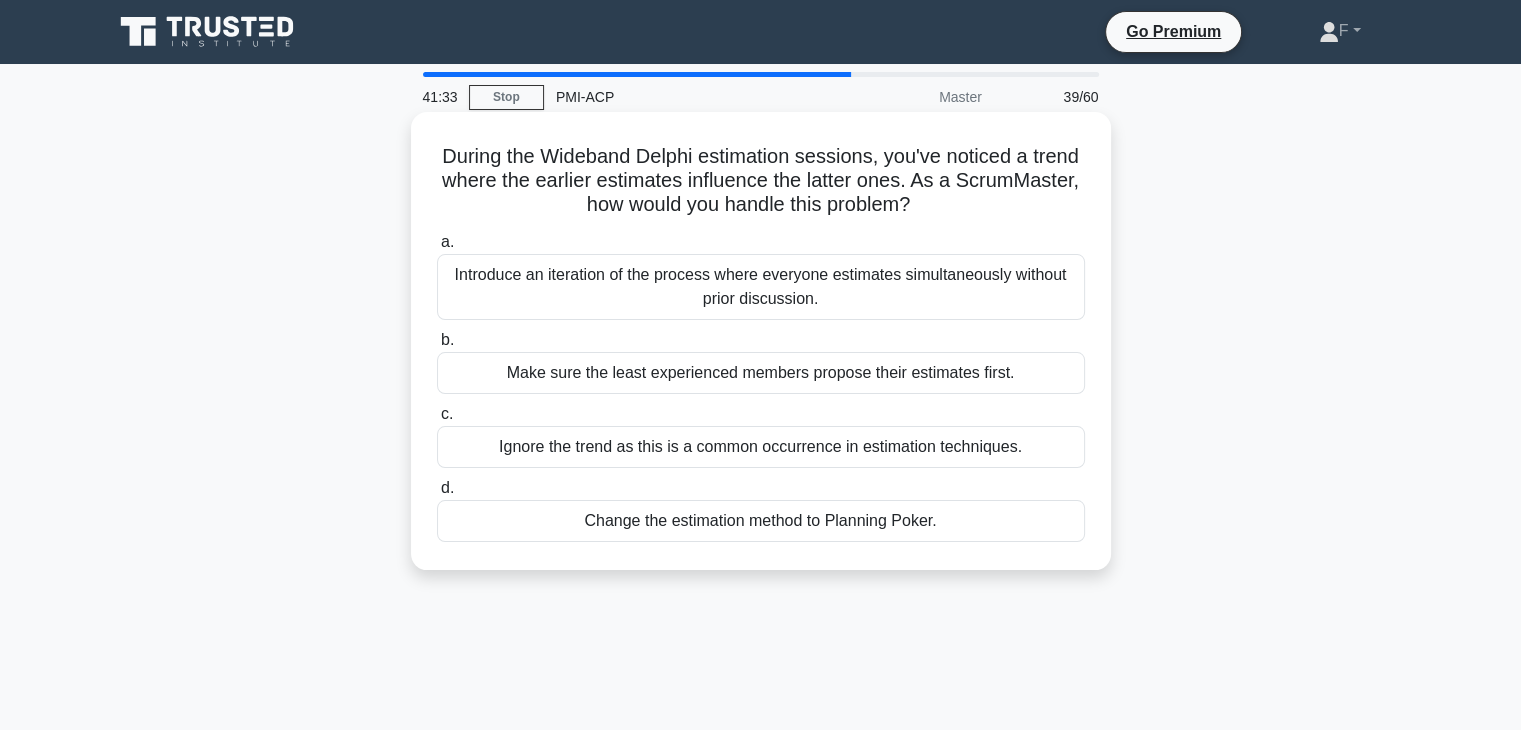 click on "Change the estimation method to Planning Poker." at bounding box center [761, 521] 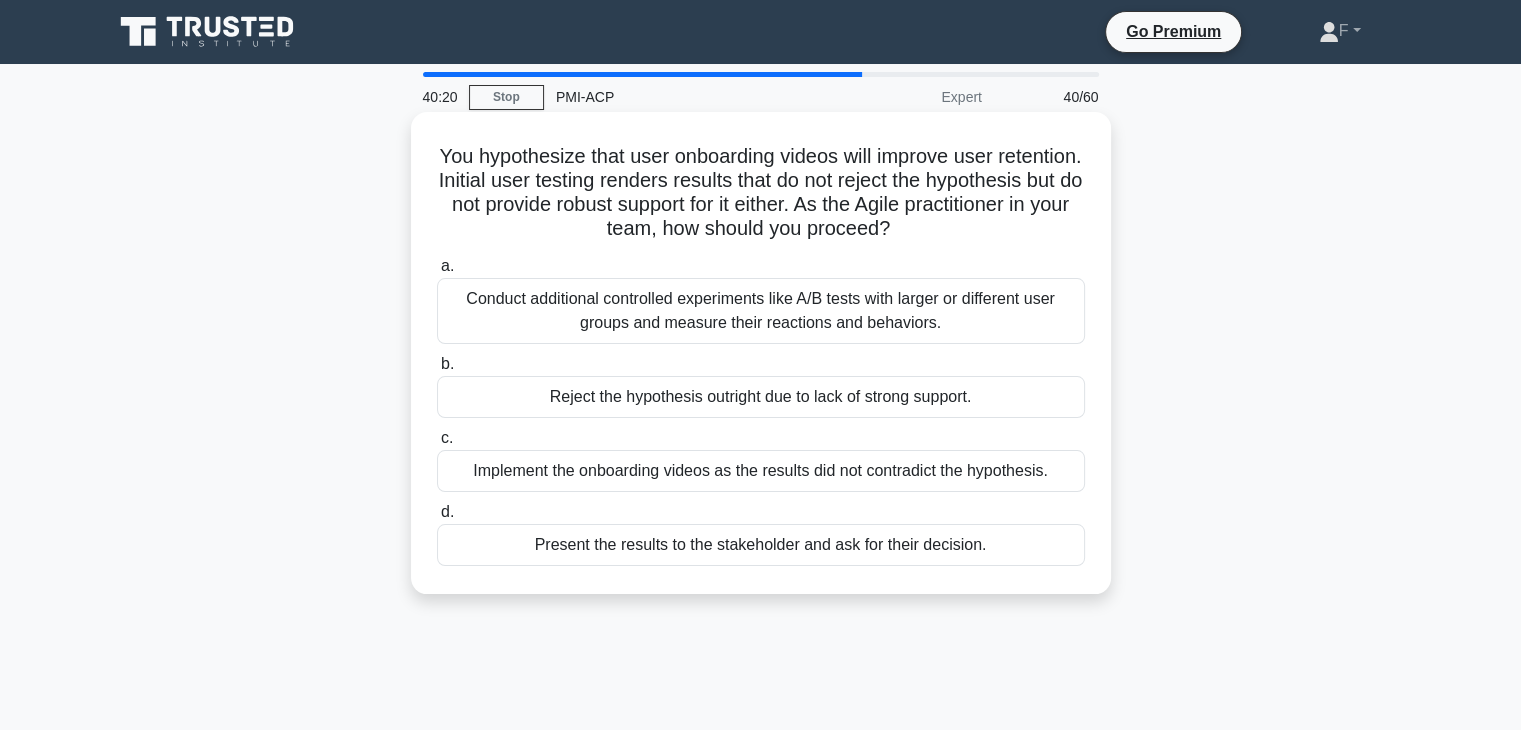 click on "Conduct additional controlled experiments like A/B tests with larger or different user groups and measure their reactions and behaviors." at bounding box center (761, 311) 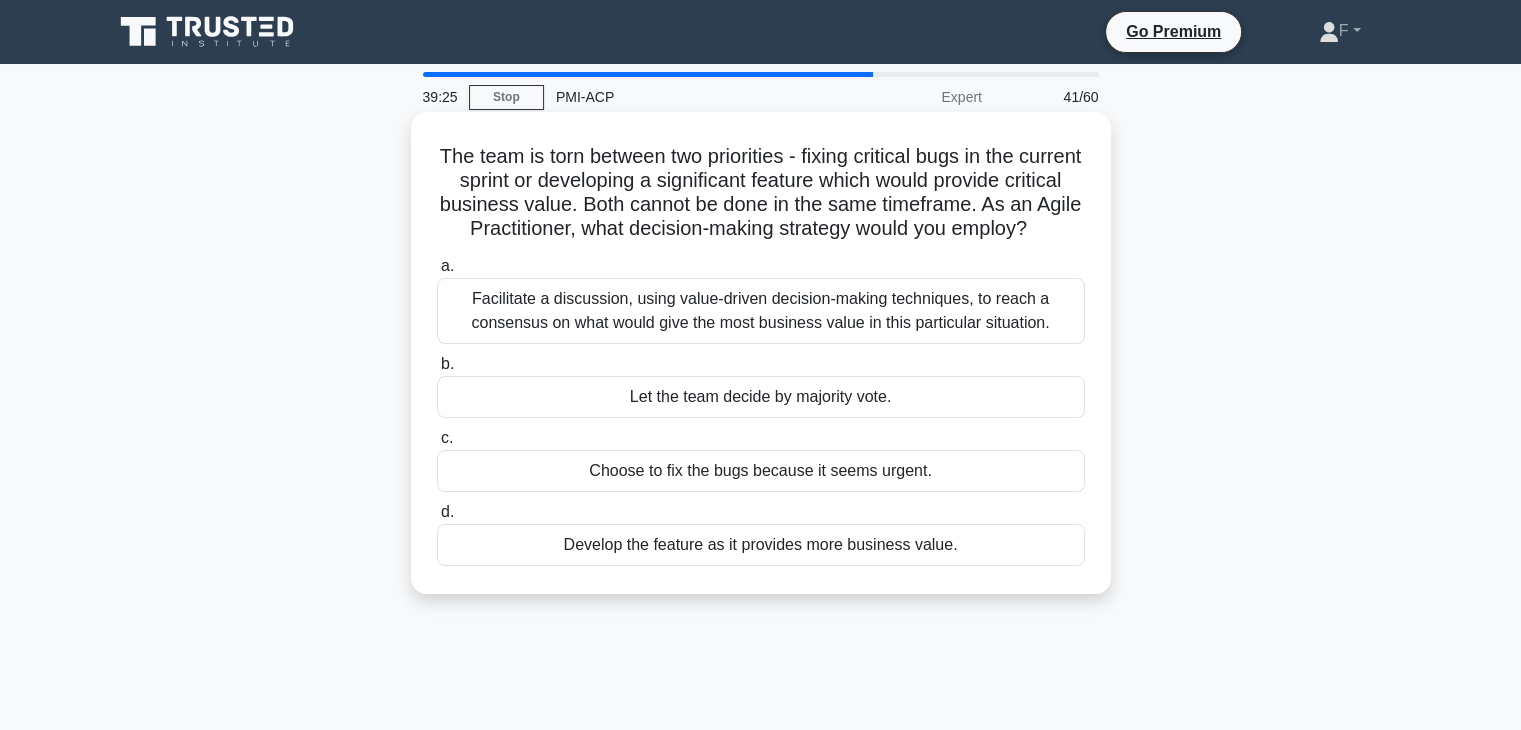 click on "Facilitate a discussion, using value-driven decision-making techniques, to reach a consensus on what would give the most business value in this particular situation." at bounding box center [761, 311] 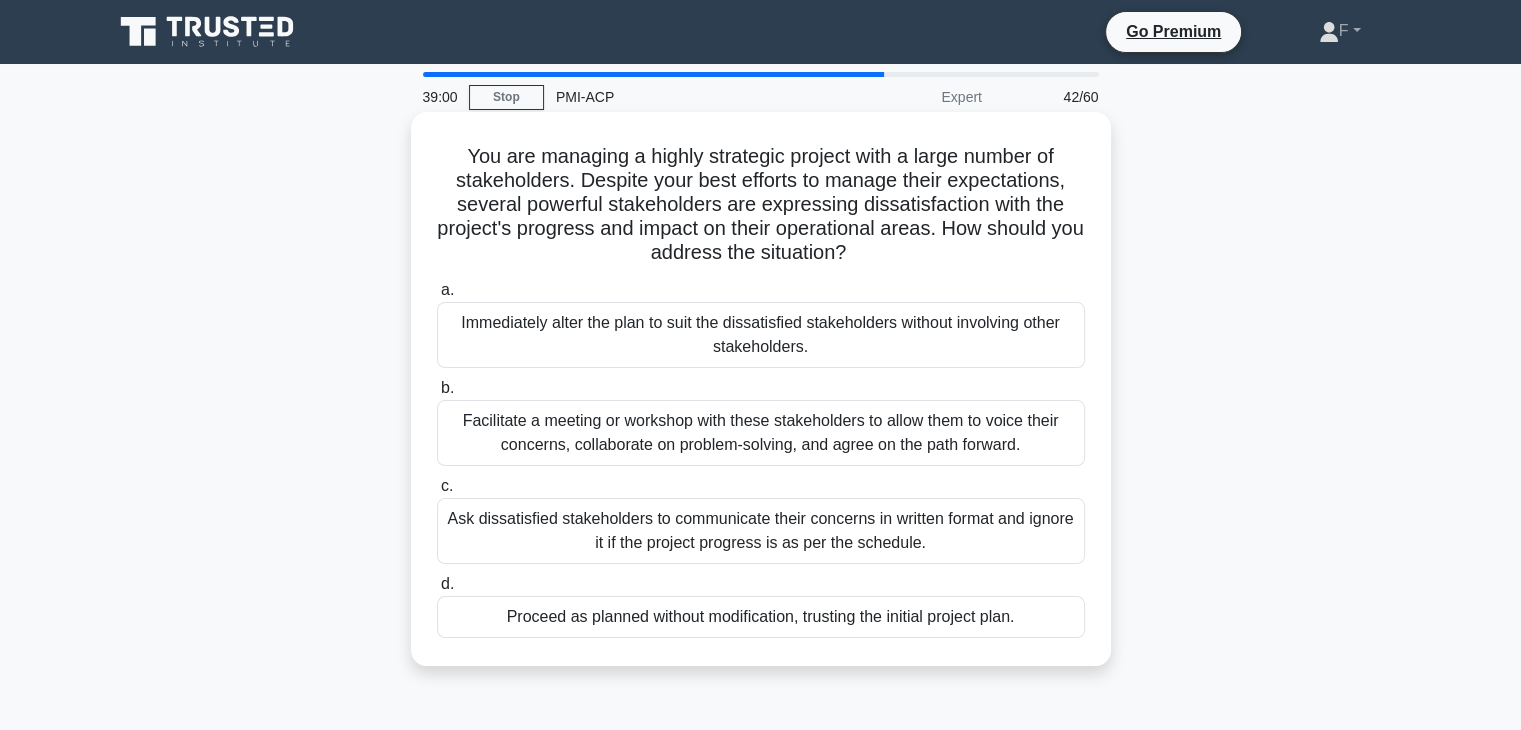 click on "Facilitate a meeting or workshop with these stakeholders to allow them to voice their concerns, collaborate on problem-solving, and agree on the path forward." at bounding box center [761, 433] 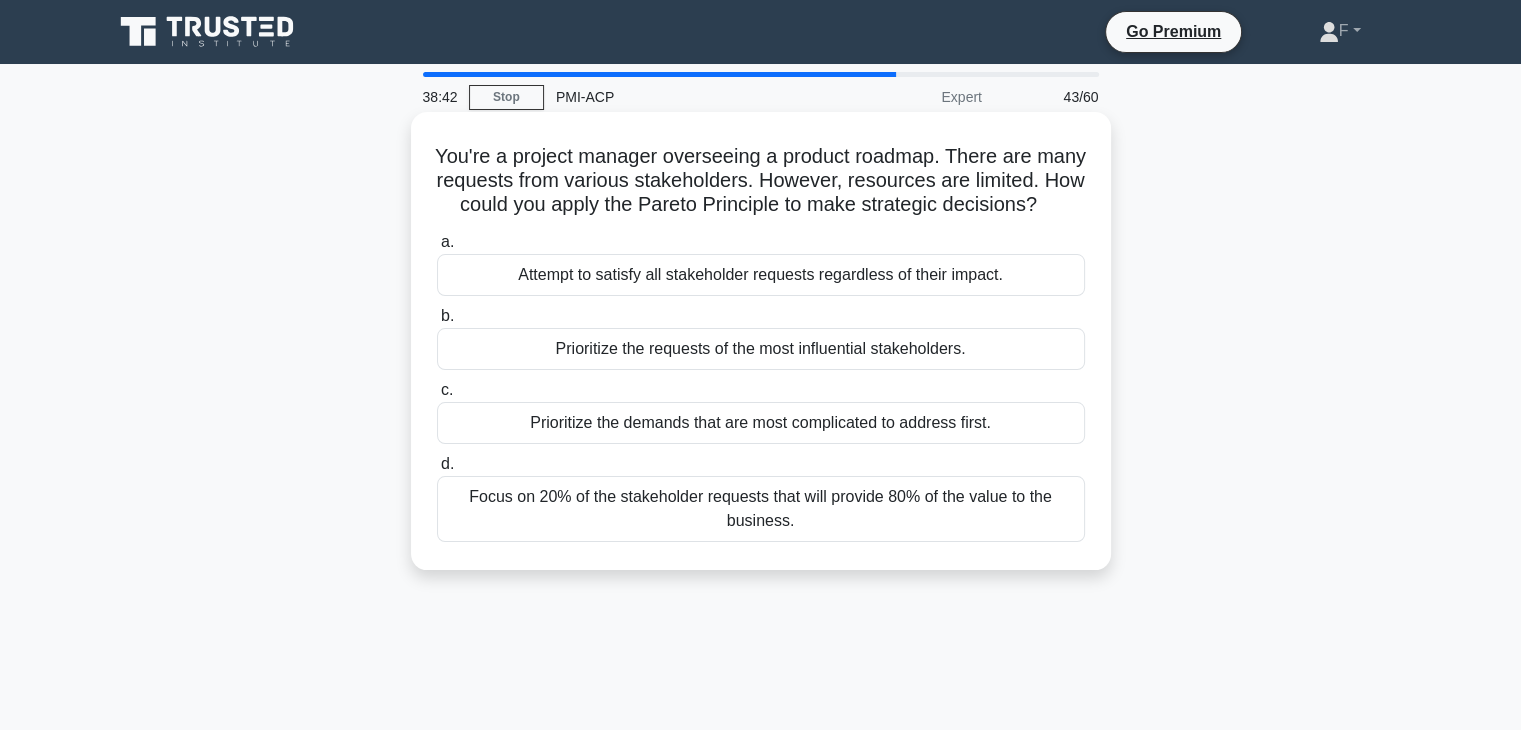 click on "Focus on 20% of the stakeholder requests that will provide 80% of the value to the business." at bounding box center [761, 509] 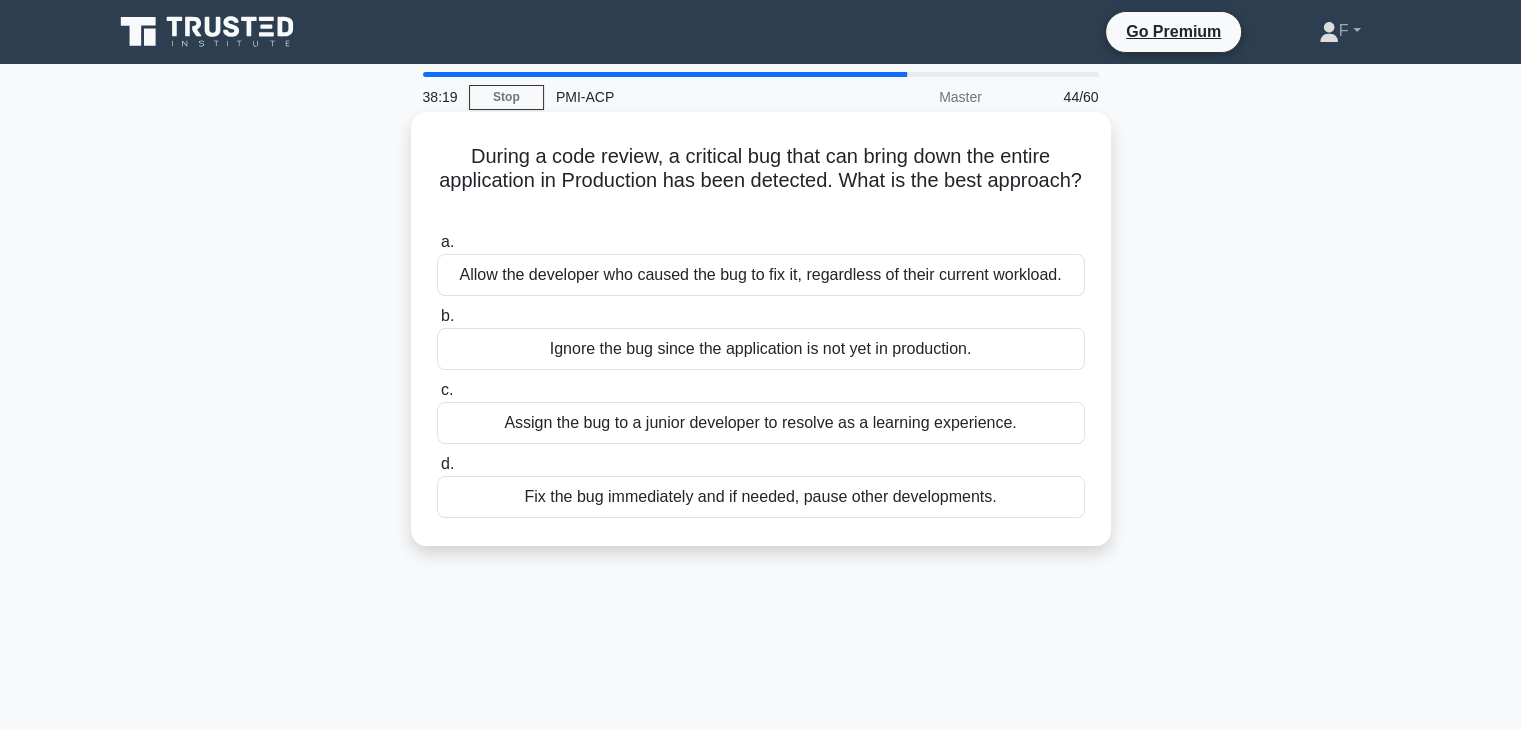click on "Fix the bug immediately and if needed, pause other developments." at bounding box center (761, 497) 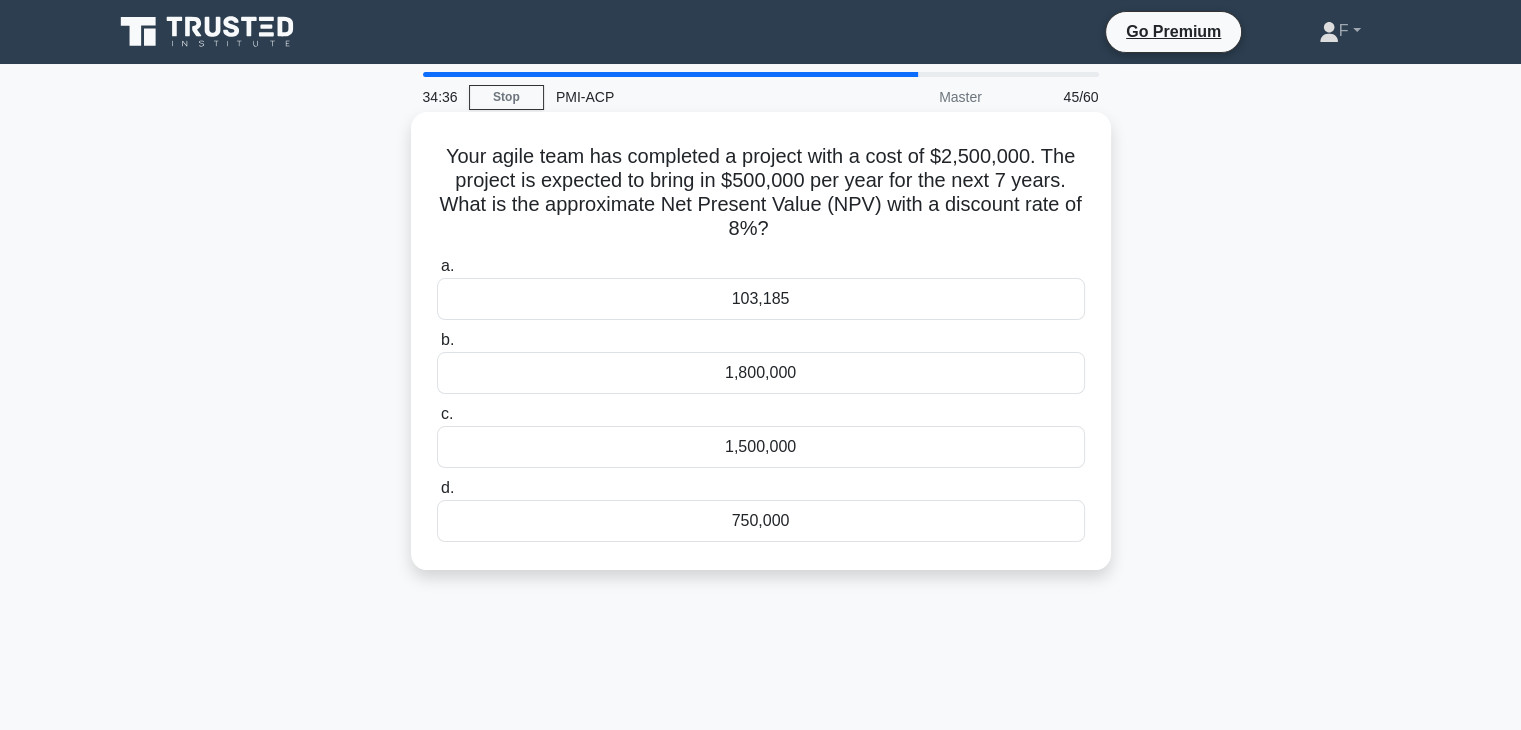 click on "1,800,000" at bounding box center (761, 373) 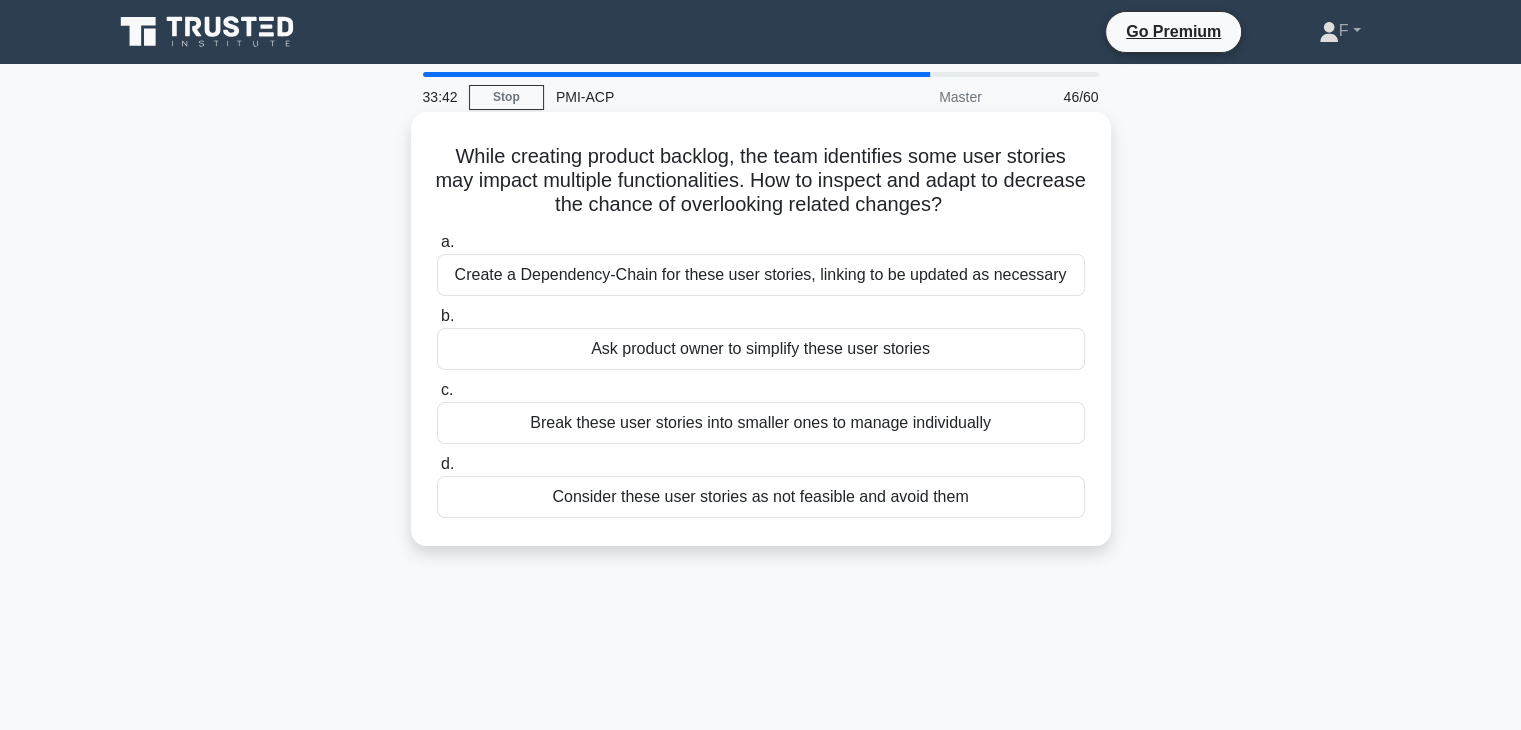 click on "Break these user stories into smaller ones to manage individually" at bounding box center (761, 423) 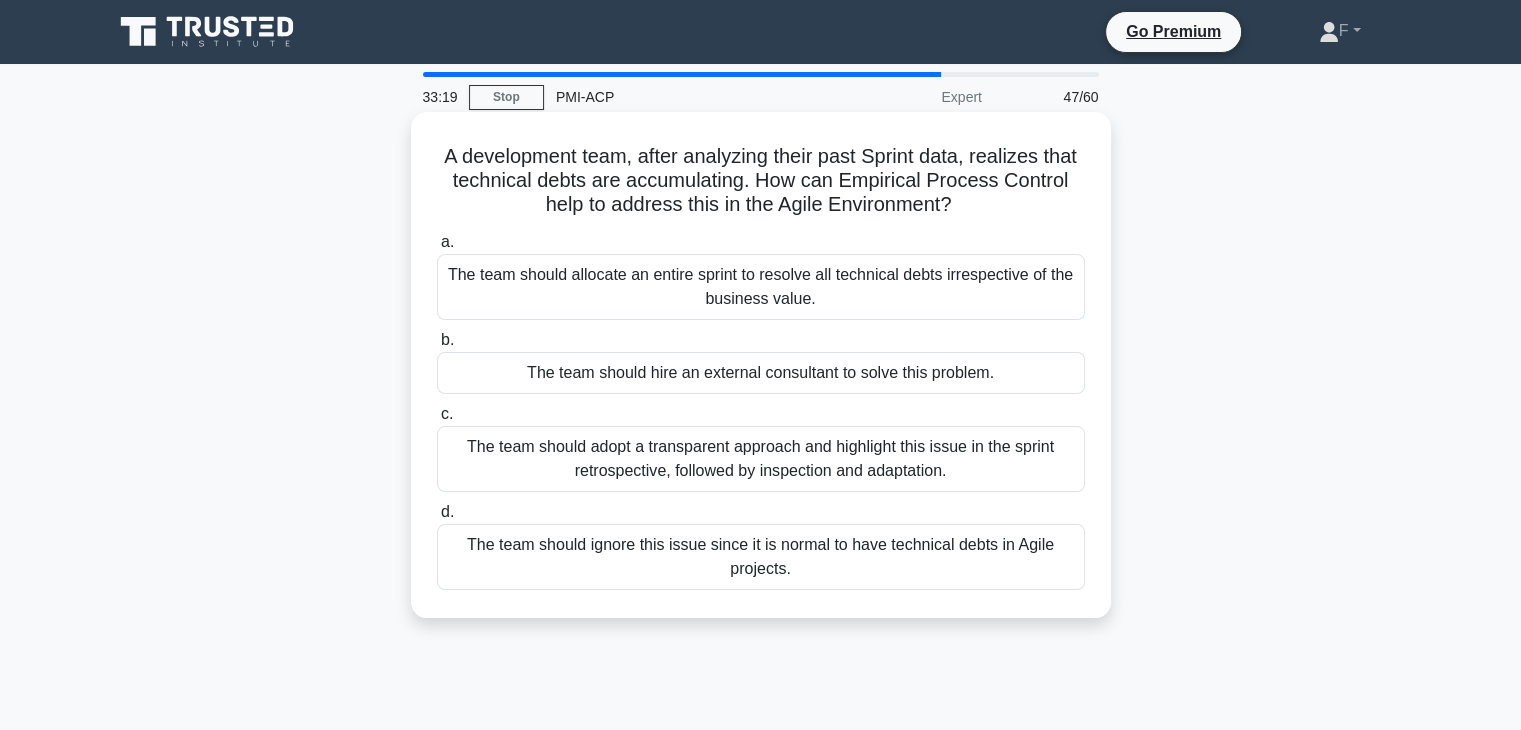 click on "The team should adopt a transparent approach and highlight this issue in the sprint retrospective, followed by inspection and adaptation." at bounding box center (761, 459) 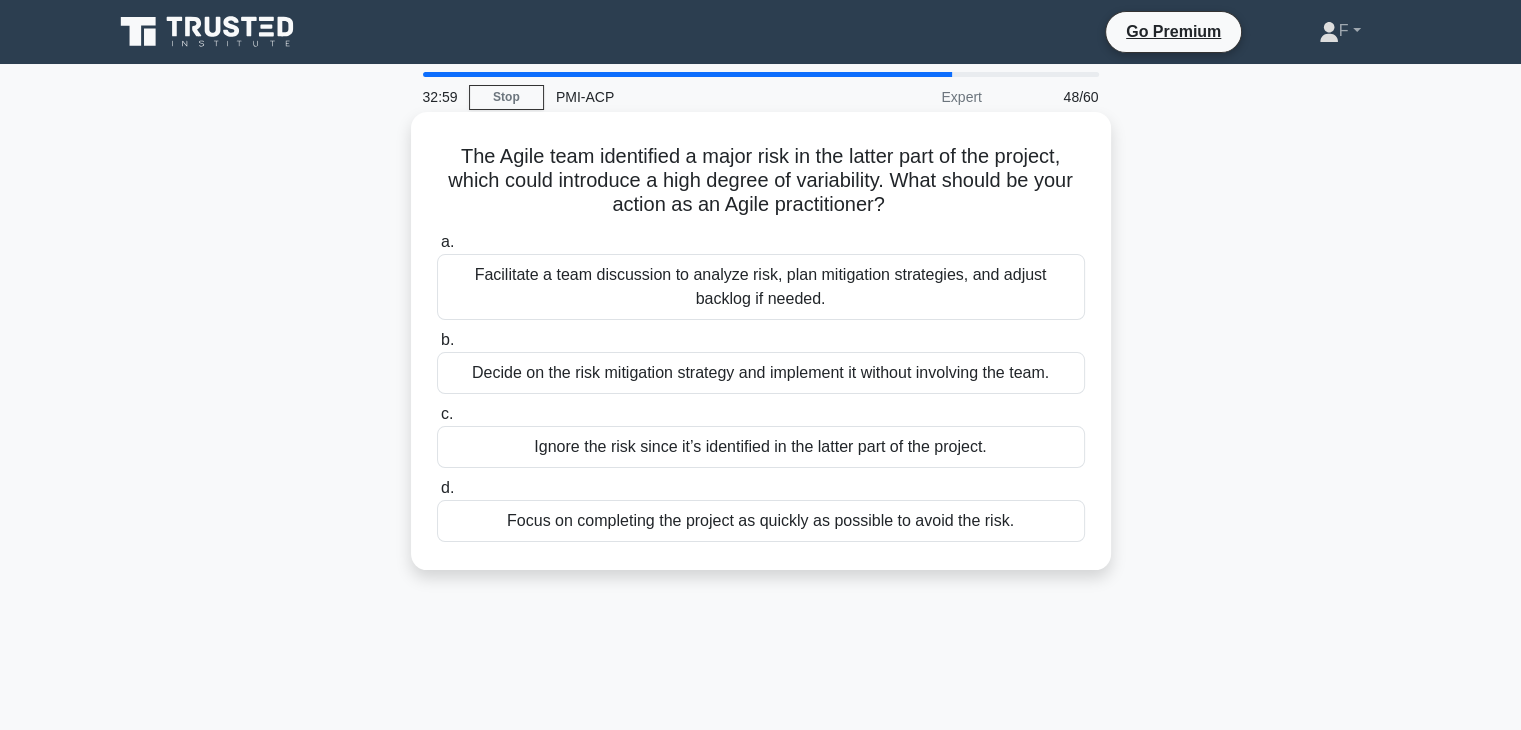click on "Facilitate a team discussion to analyze risk, plan mitigation strategies, and adjust backlog if needed." at bounding box center [761, 287] 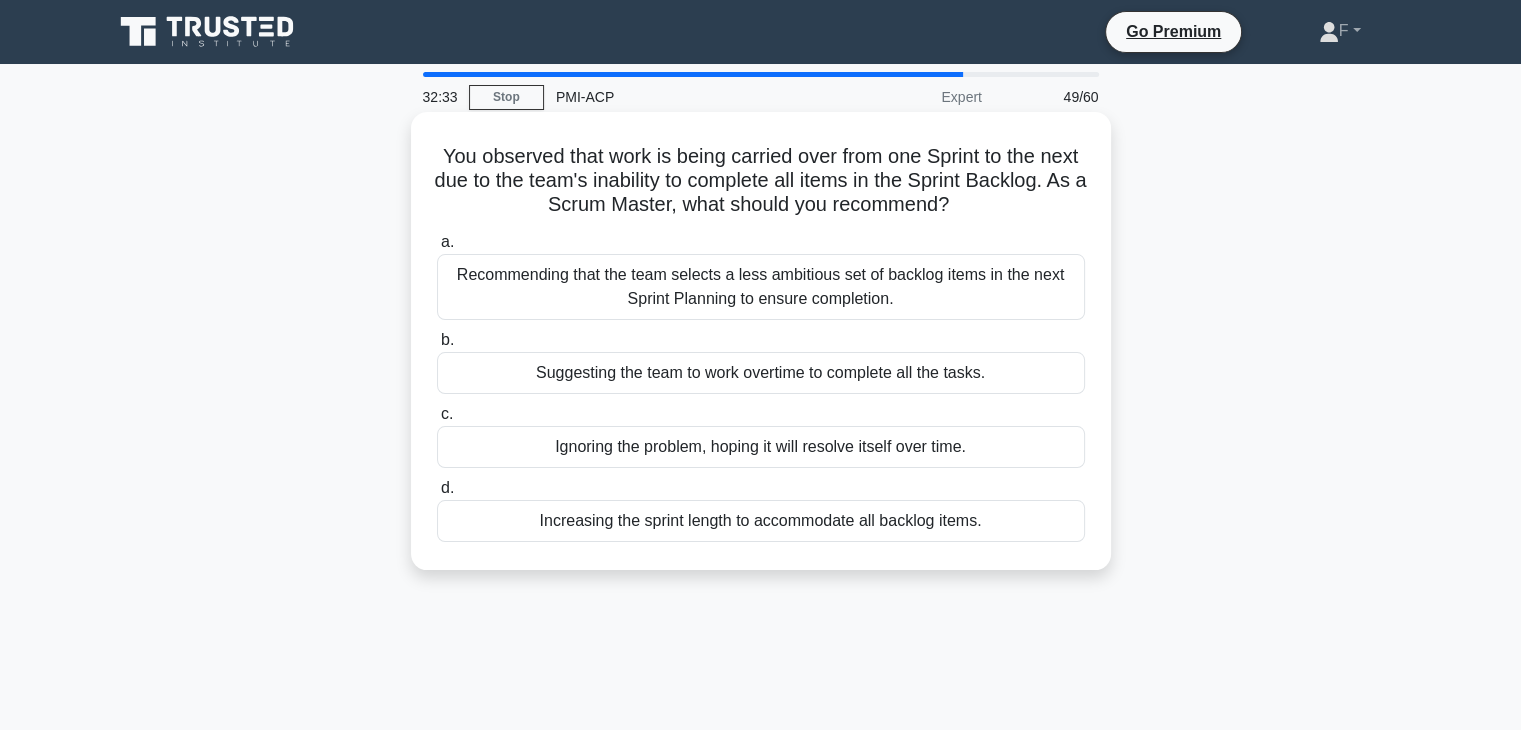 click on "Recommending that the team selects a less ambitious set of backlog items in the next Sprint Planning to ensure completion." at bounding box center (761, 287) 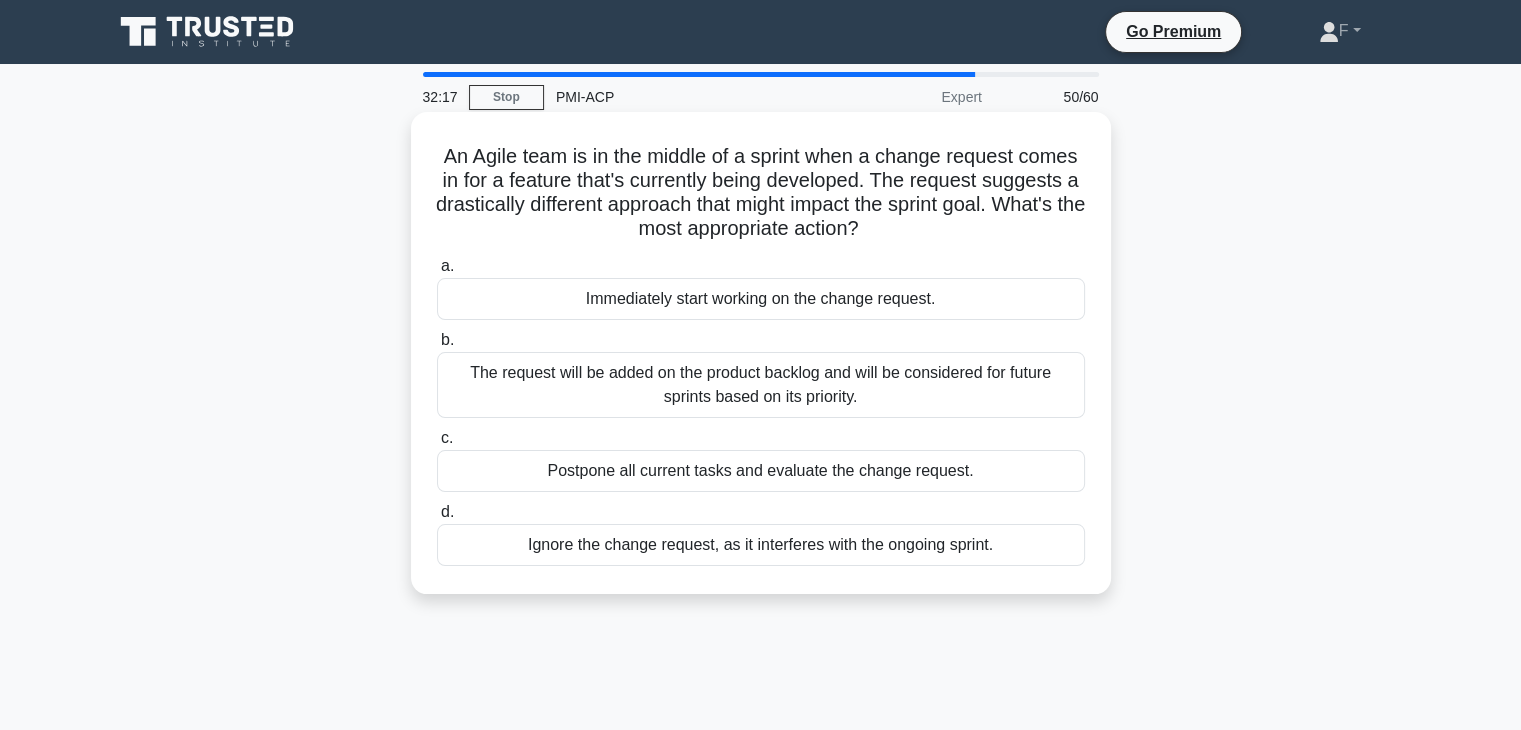 click on "The request will be added on the product backlog and will be considered for future sprints based on its priority." at bounding box center [761, 385] 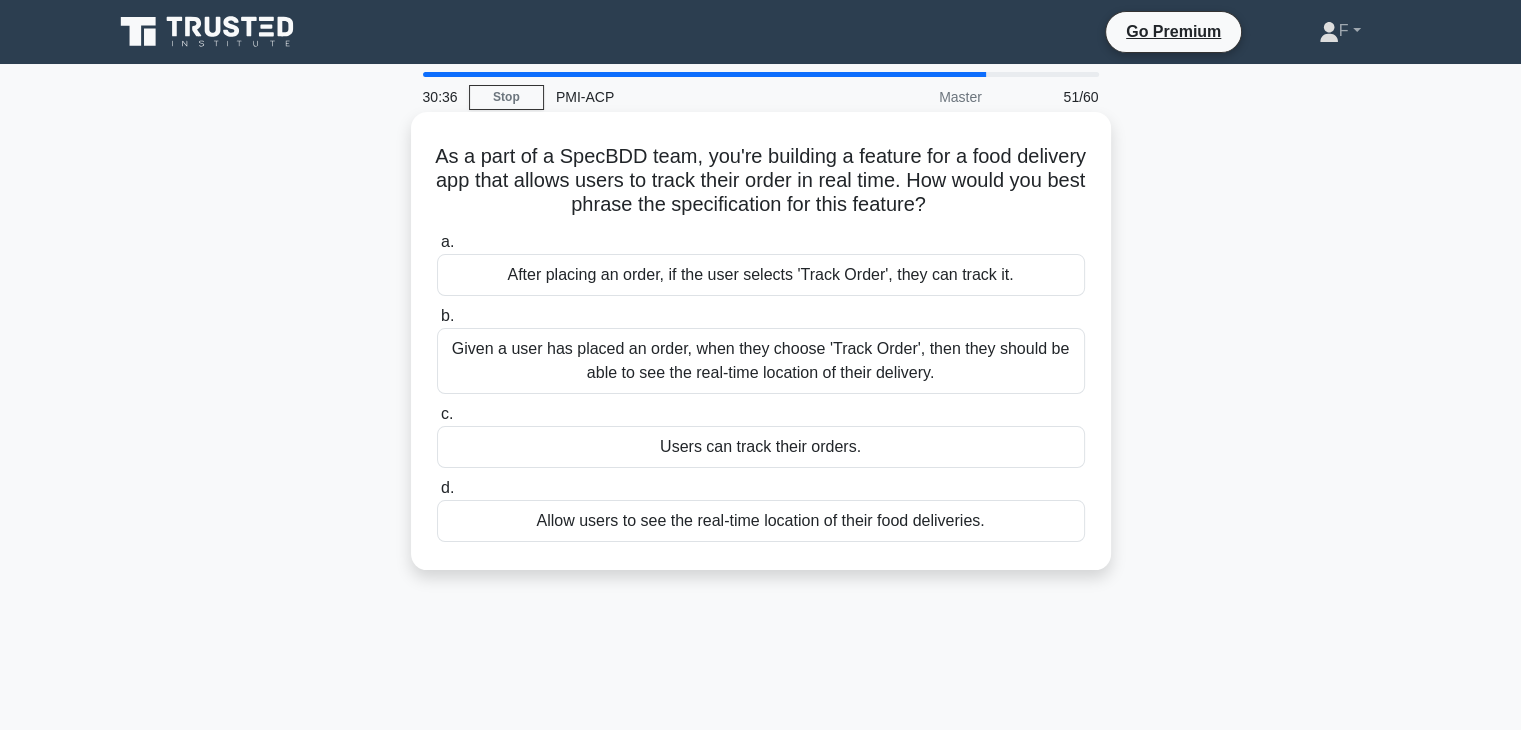 click on "Given a user has placed an order, when they choose 'Track Order', then they should be able to see the real-time location of their delivery." at bounding box center (761, 361) 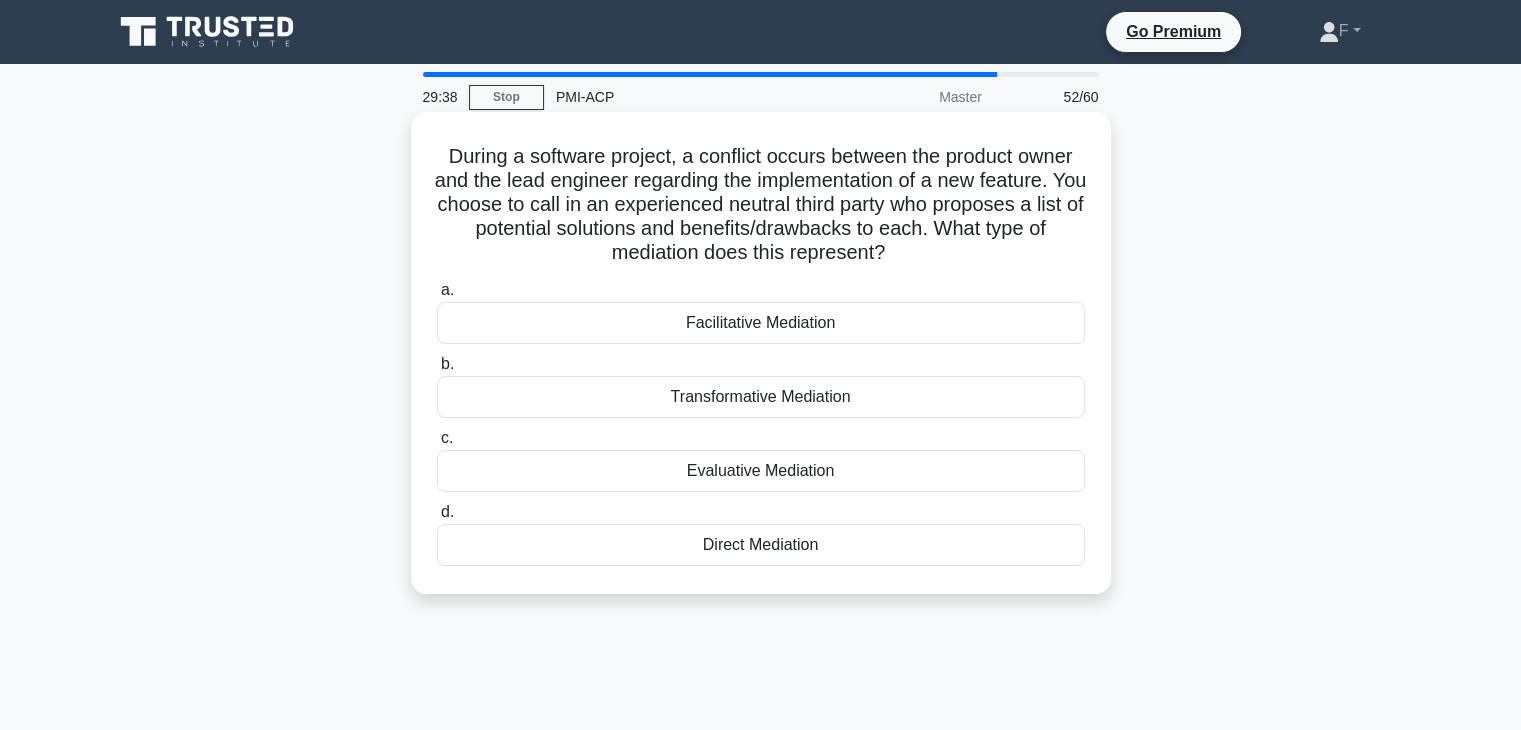 click on "Facilitative Mediation" at bounding box center [761, 323] 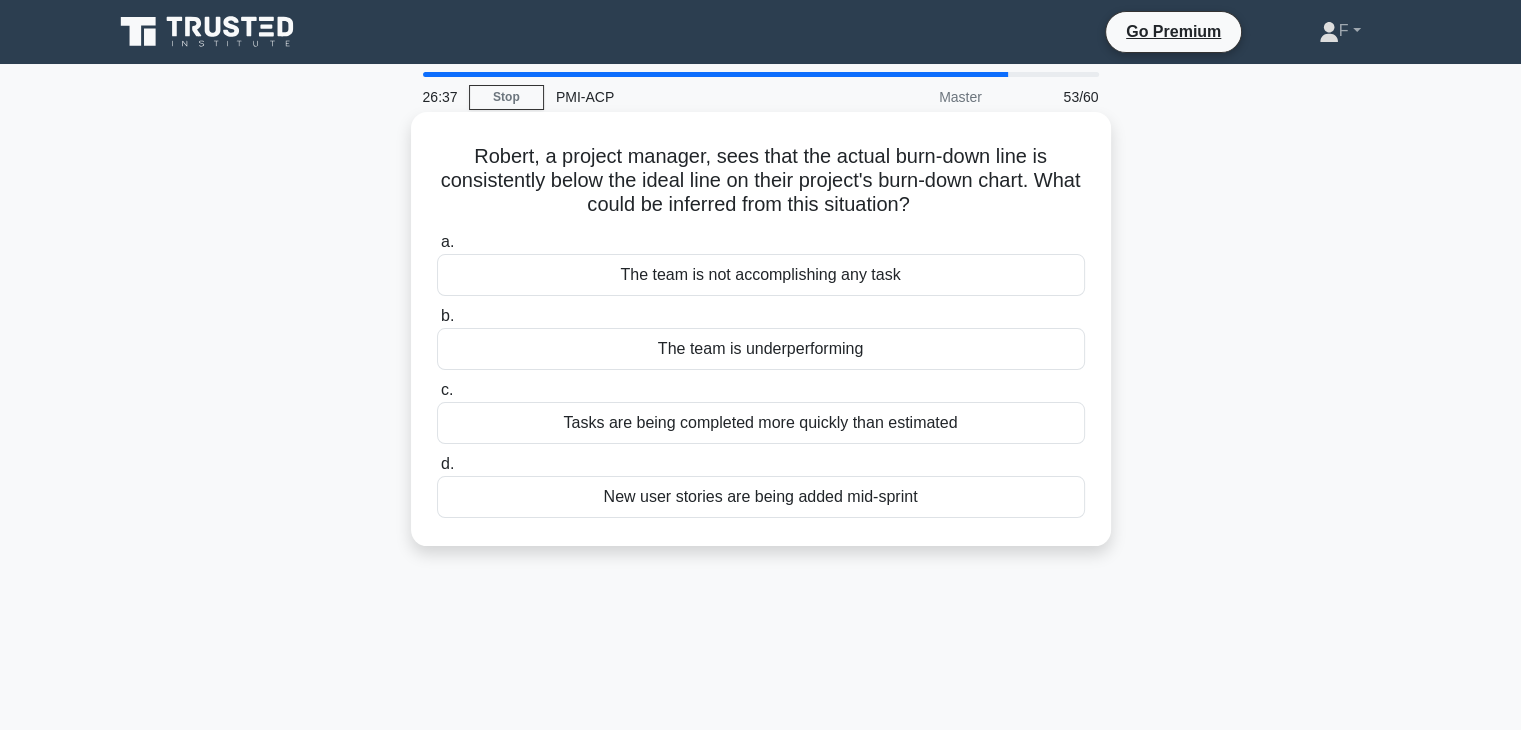 click on "Tasks are being completed more quickly than estimated" at bounding box center [761, 423] 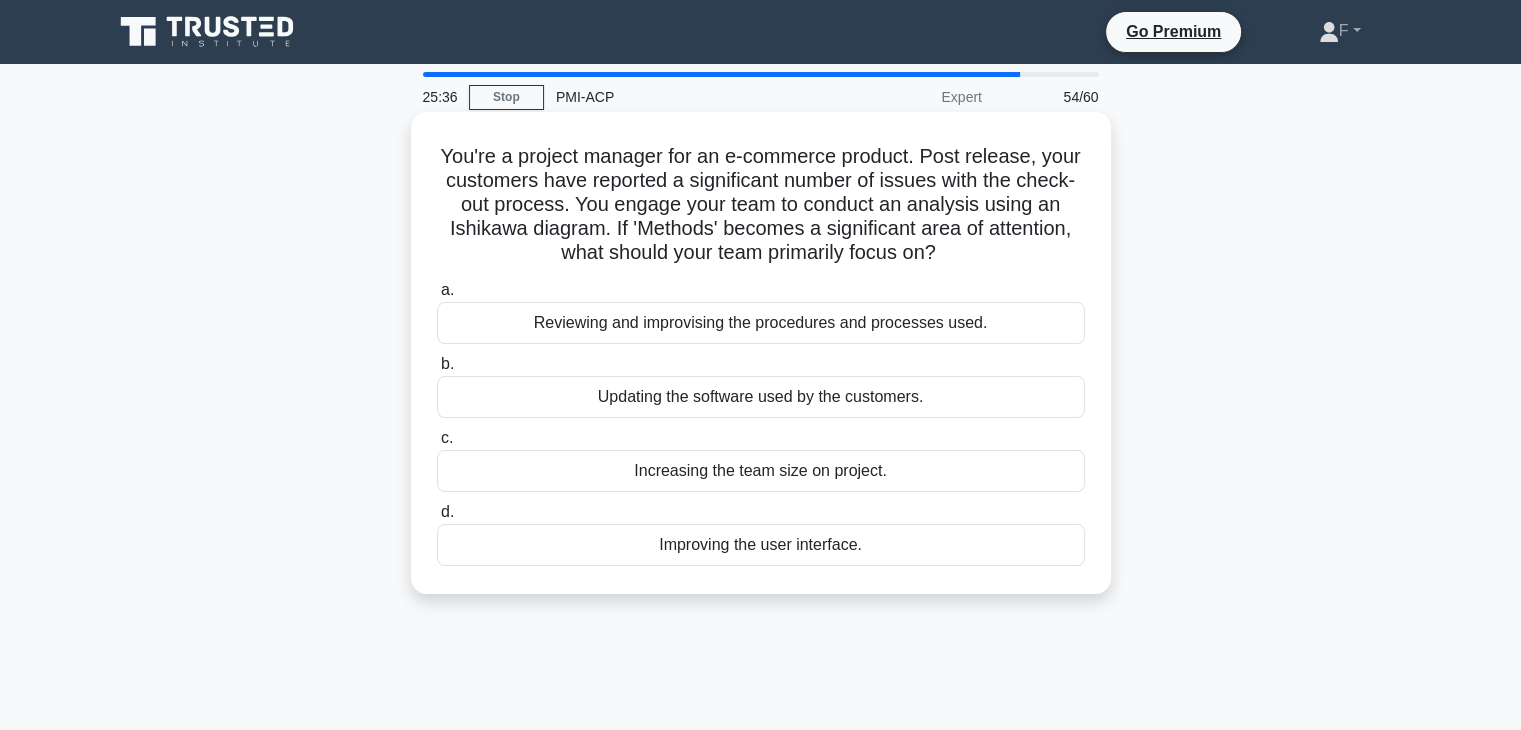 click on "Reviewing and improvising the procedures and processes used." at bounding box center [761, 323] 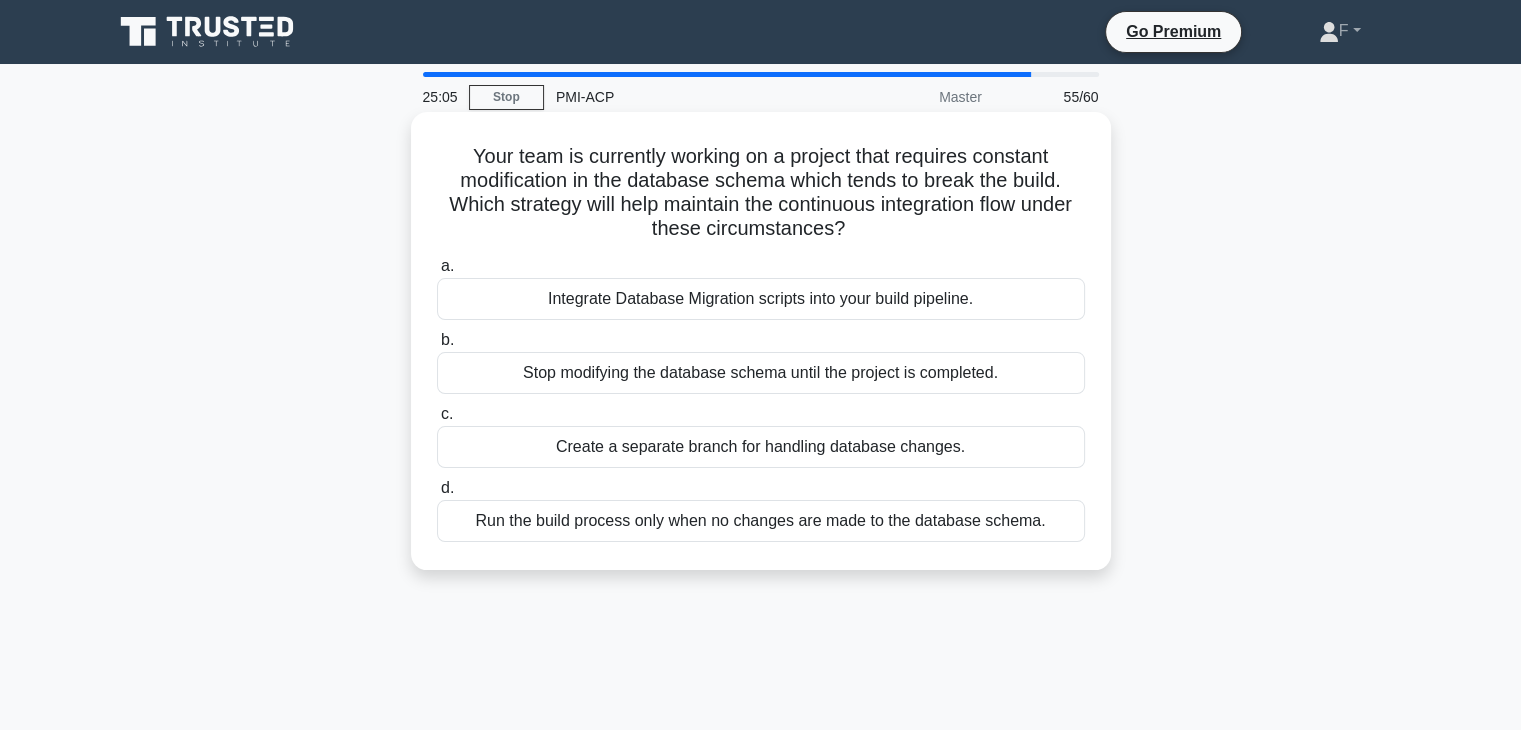 click on "Integrate Database Migration scripts into your build pipeline." at bounding box center [761, 299] 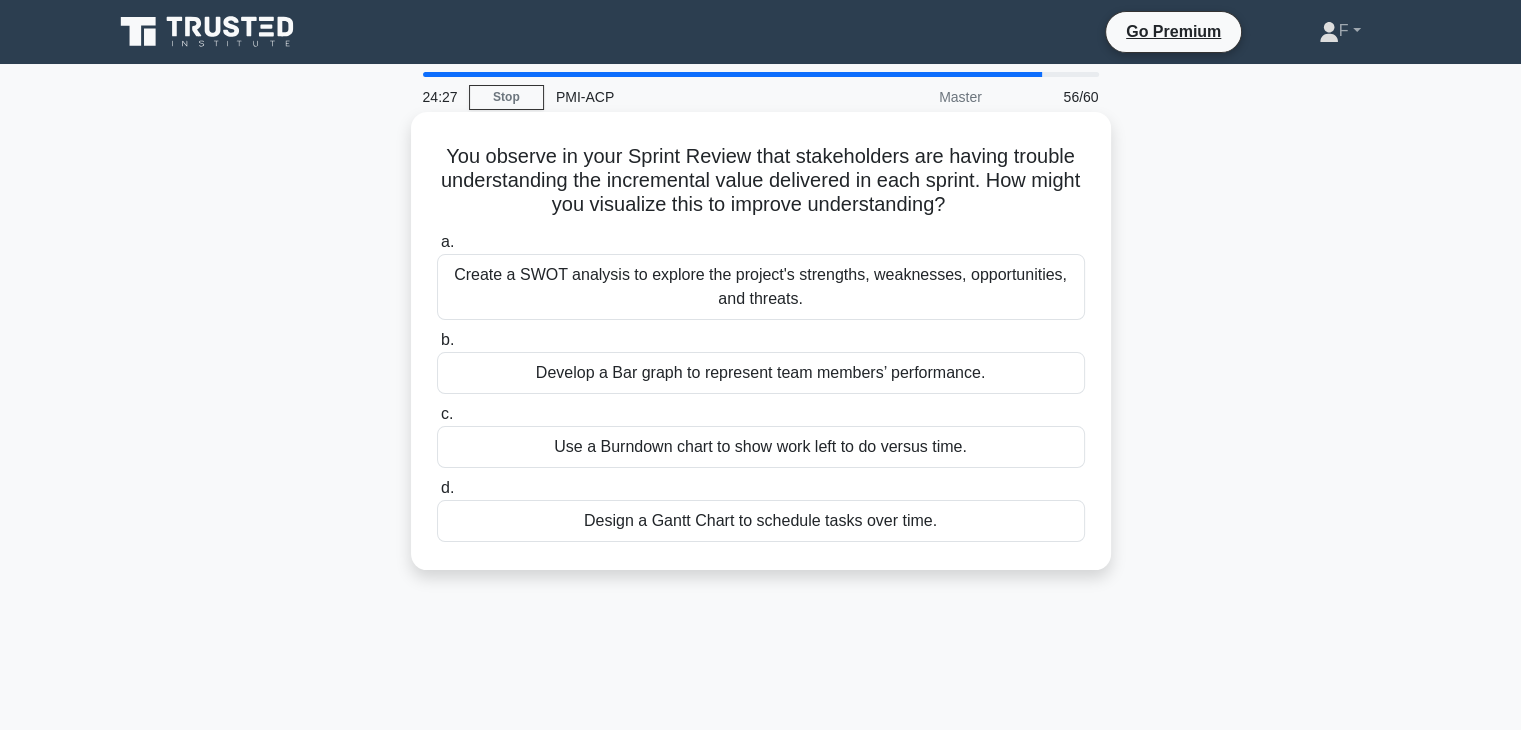 click on "Use a Burndown chart to show work left to do versus time." at bounding box center (761, 447) 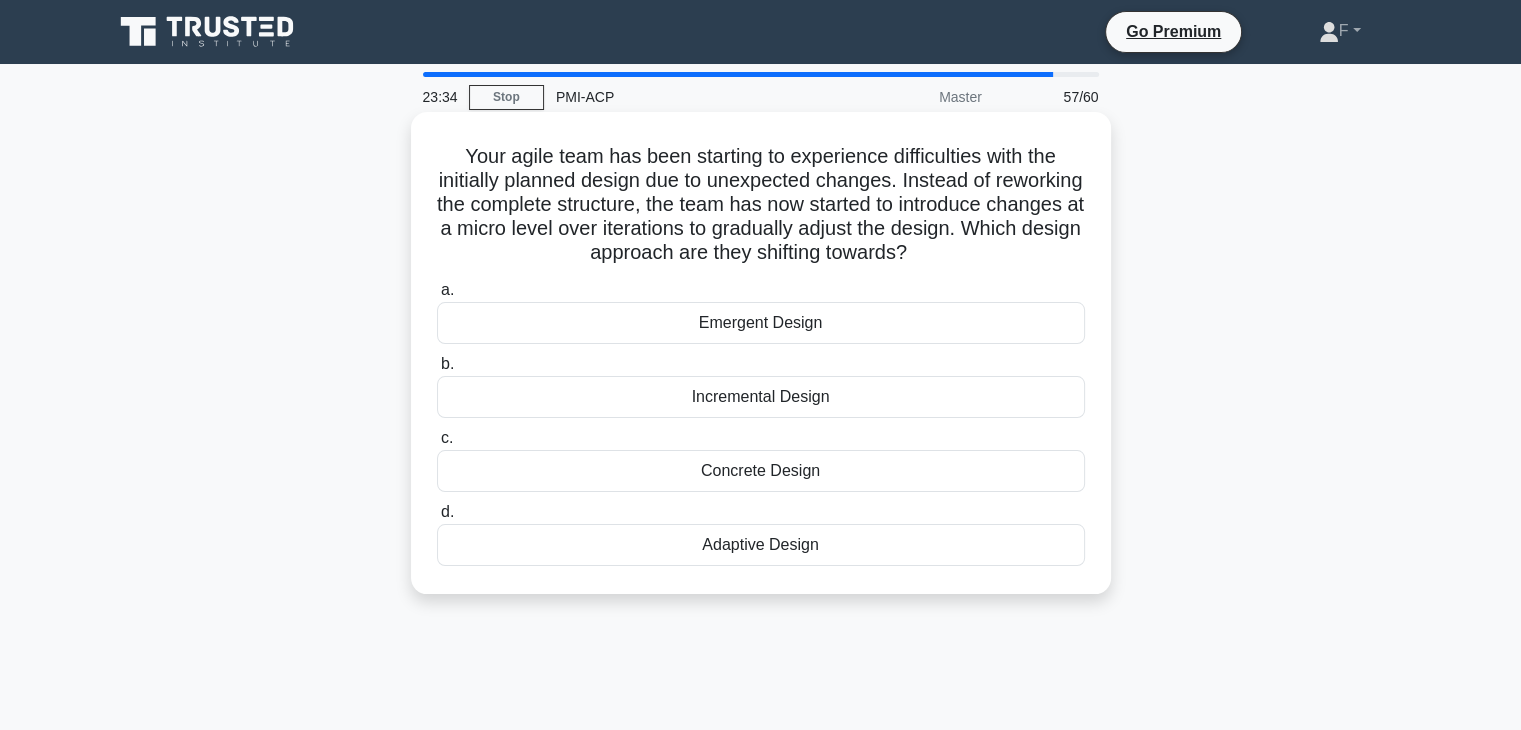 drag, startPoint x: 952, startPoint y: 213, endPoint x: 899, endPoint y: 206, distance: 53.460266 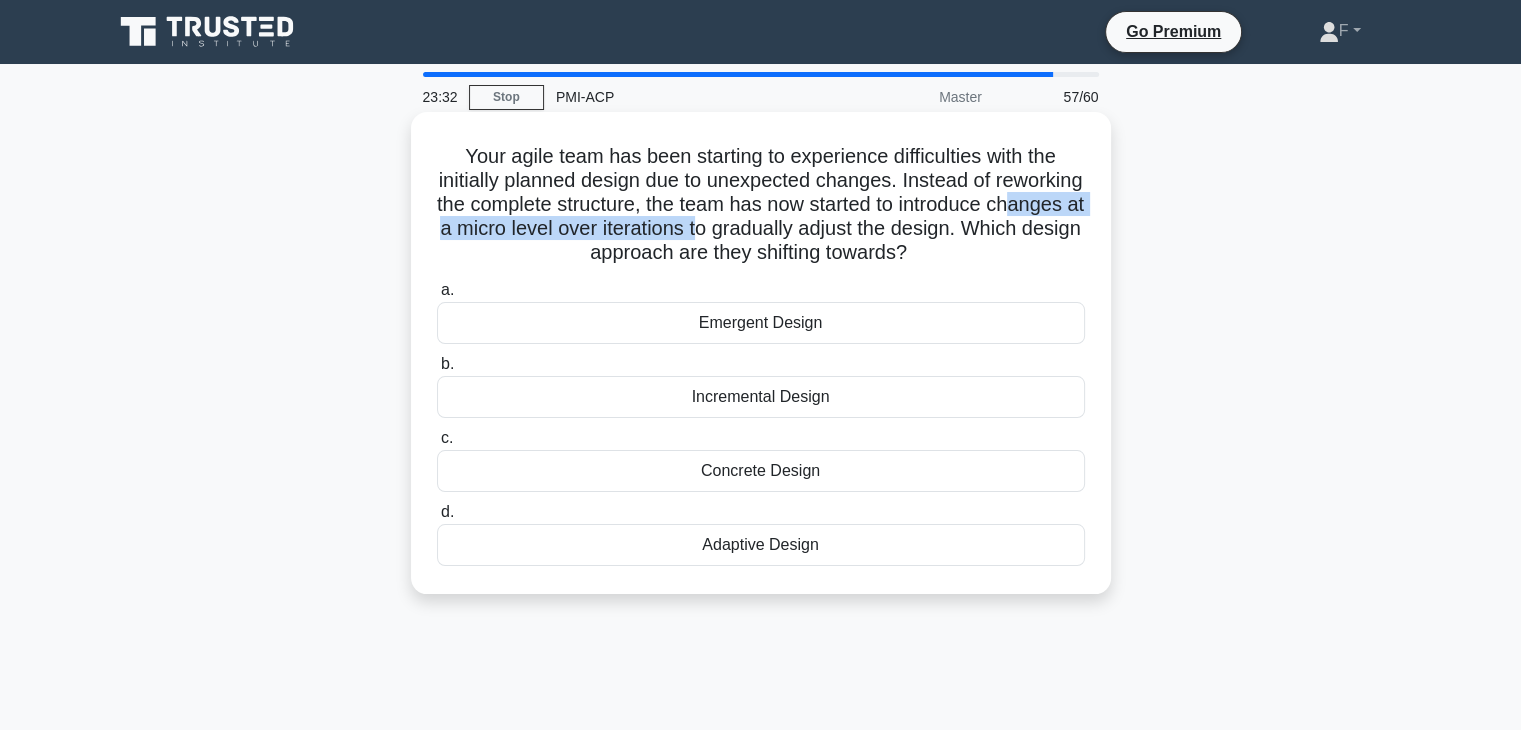 drag, startPoint x: 559, startPoint y: 229, endPoint x: 899, endPoint y: 270, distance: 342.46313 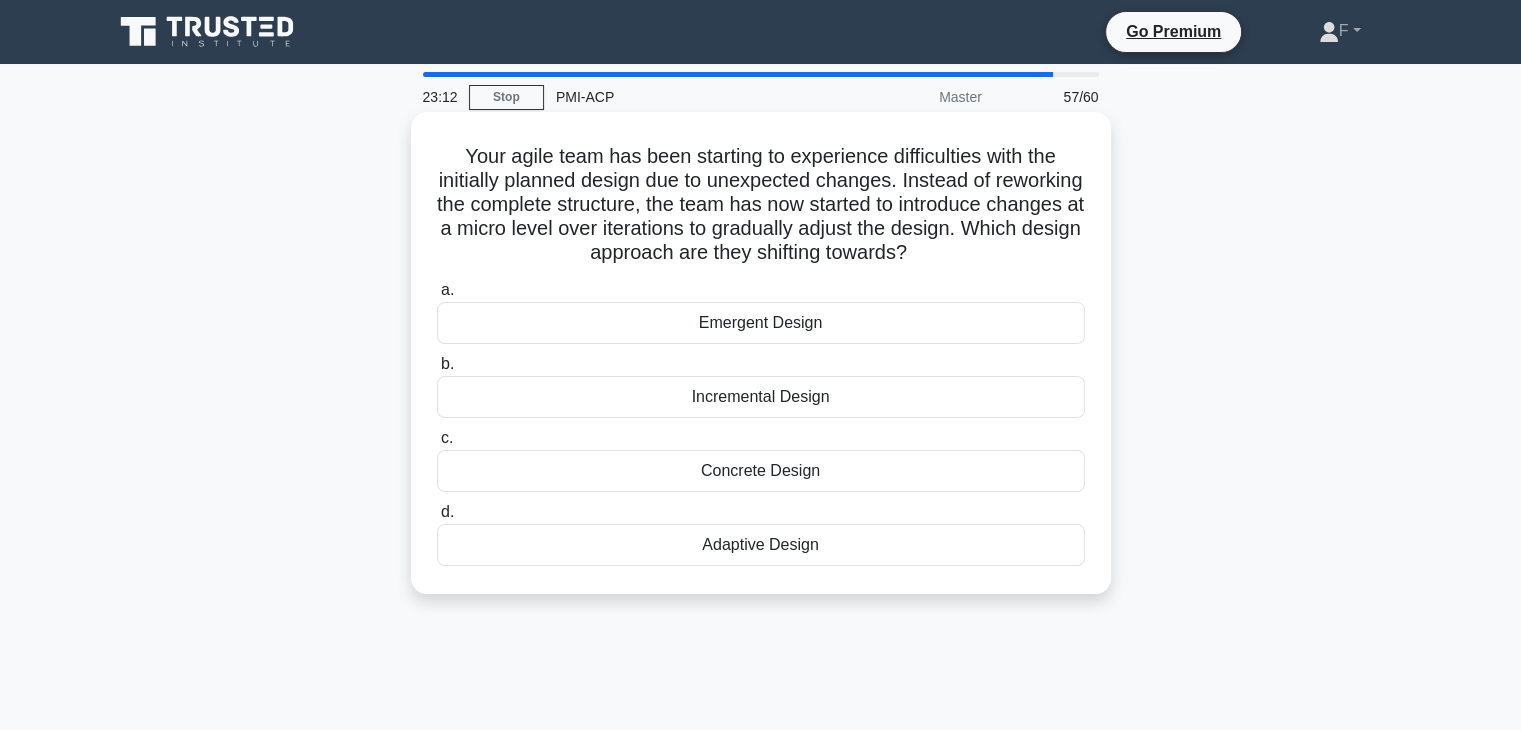 click on "Adaptive Design" at bounding box center [761, 545] 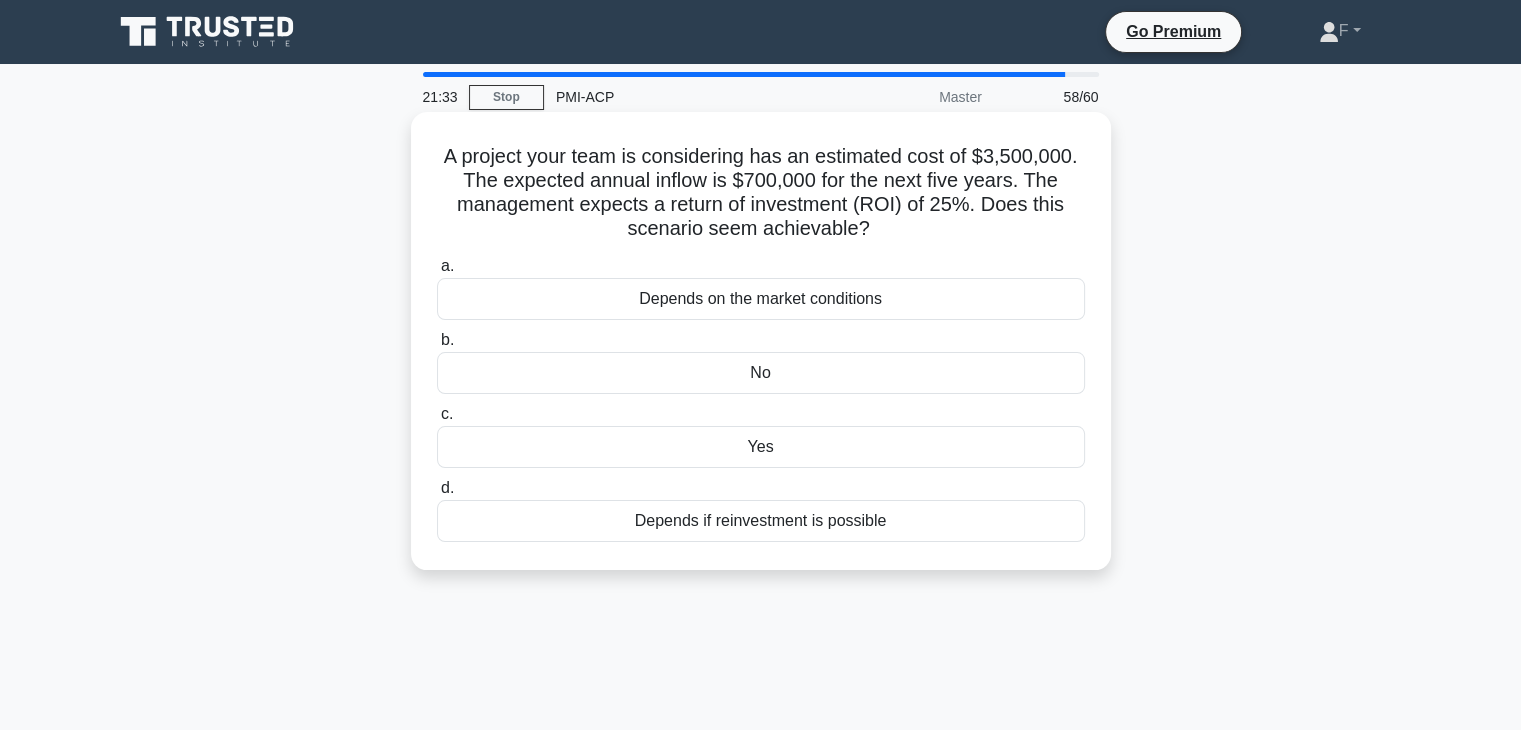 click on "No" at bounding box center [761, 373] 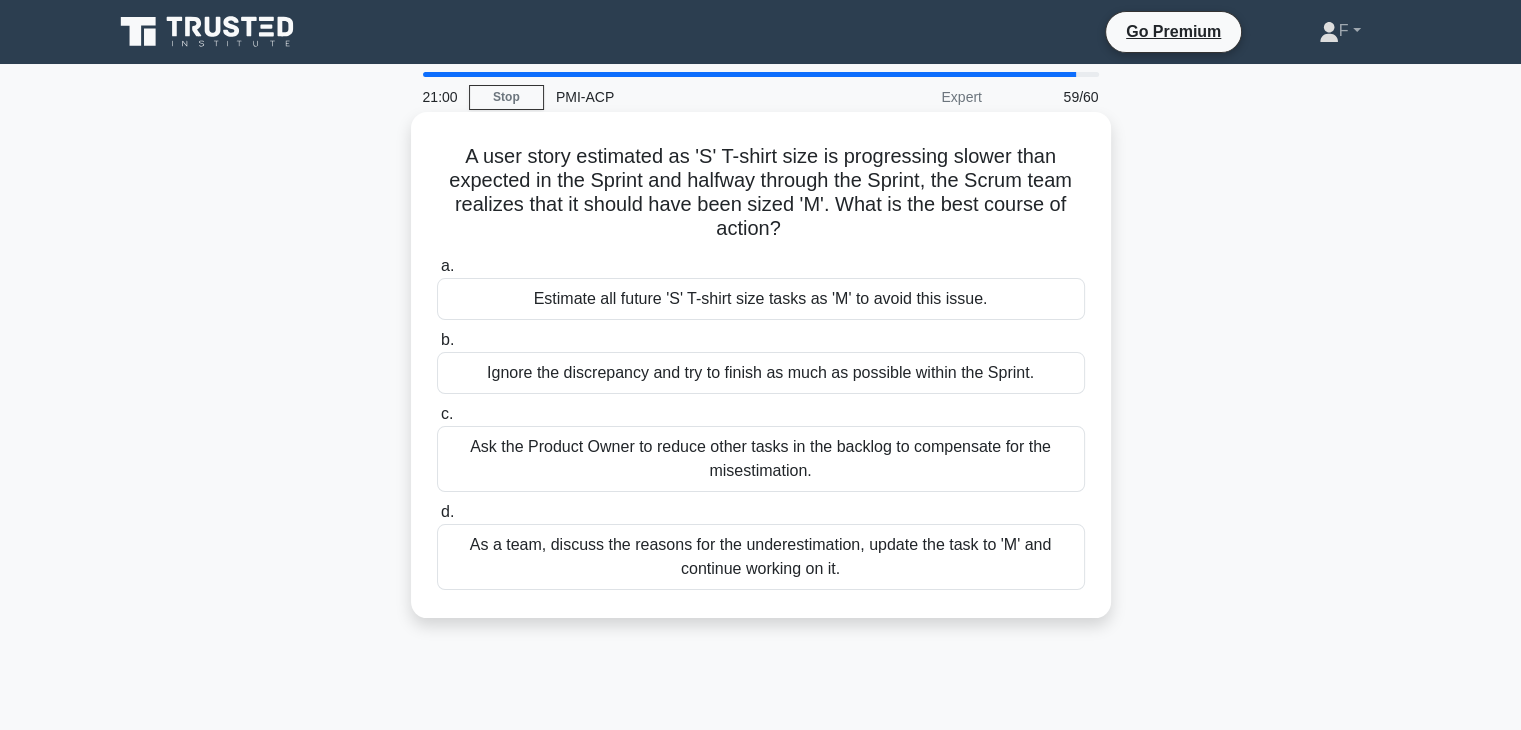 click on "As a team, discuss the reasons for the underestimation, update the task to 'M' and continue working on it." at bounding box center (761, 557) 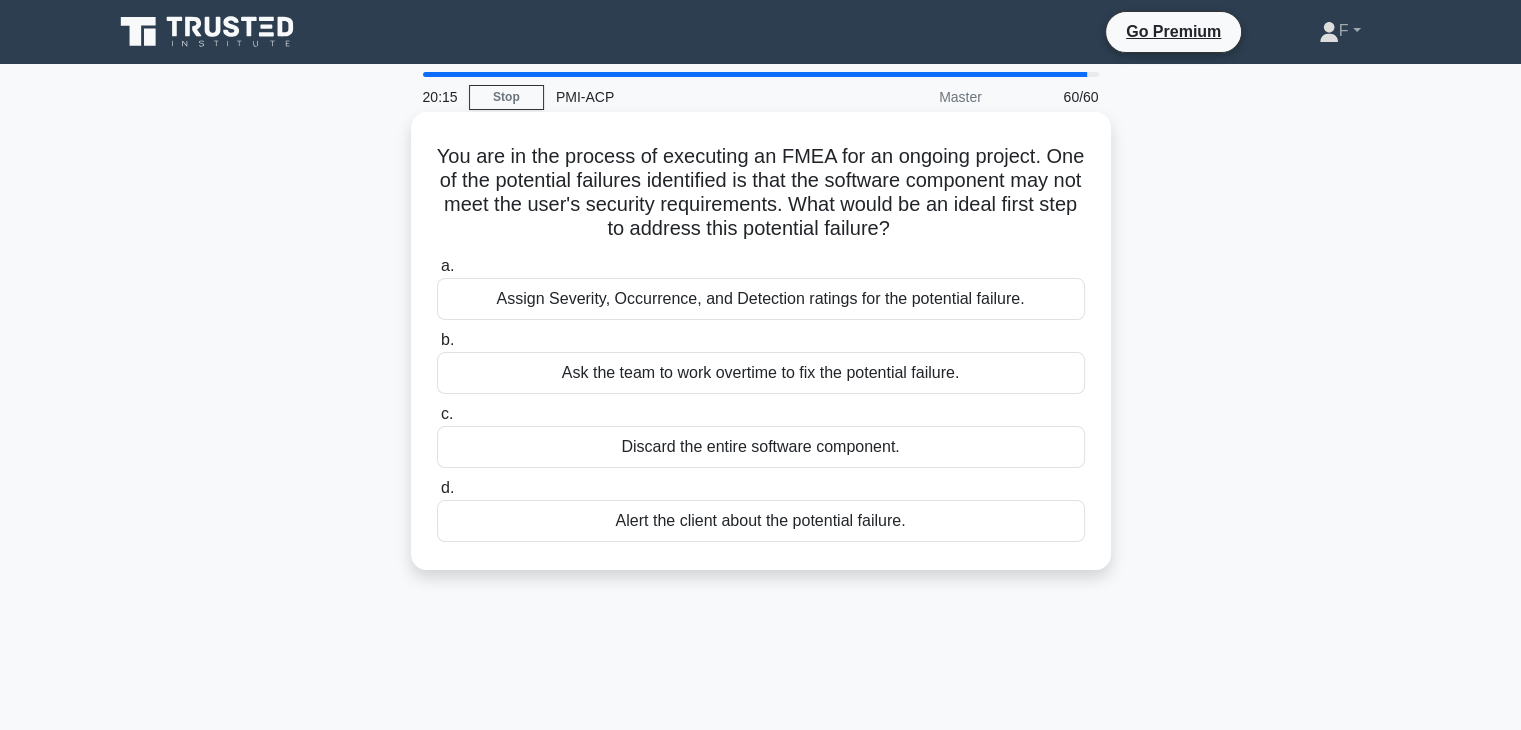 click on "Assign Severity, Occurrence, and Detection ratings for the potential failure." at bounding box center (761, 299) 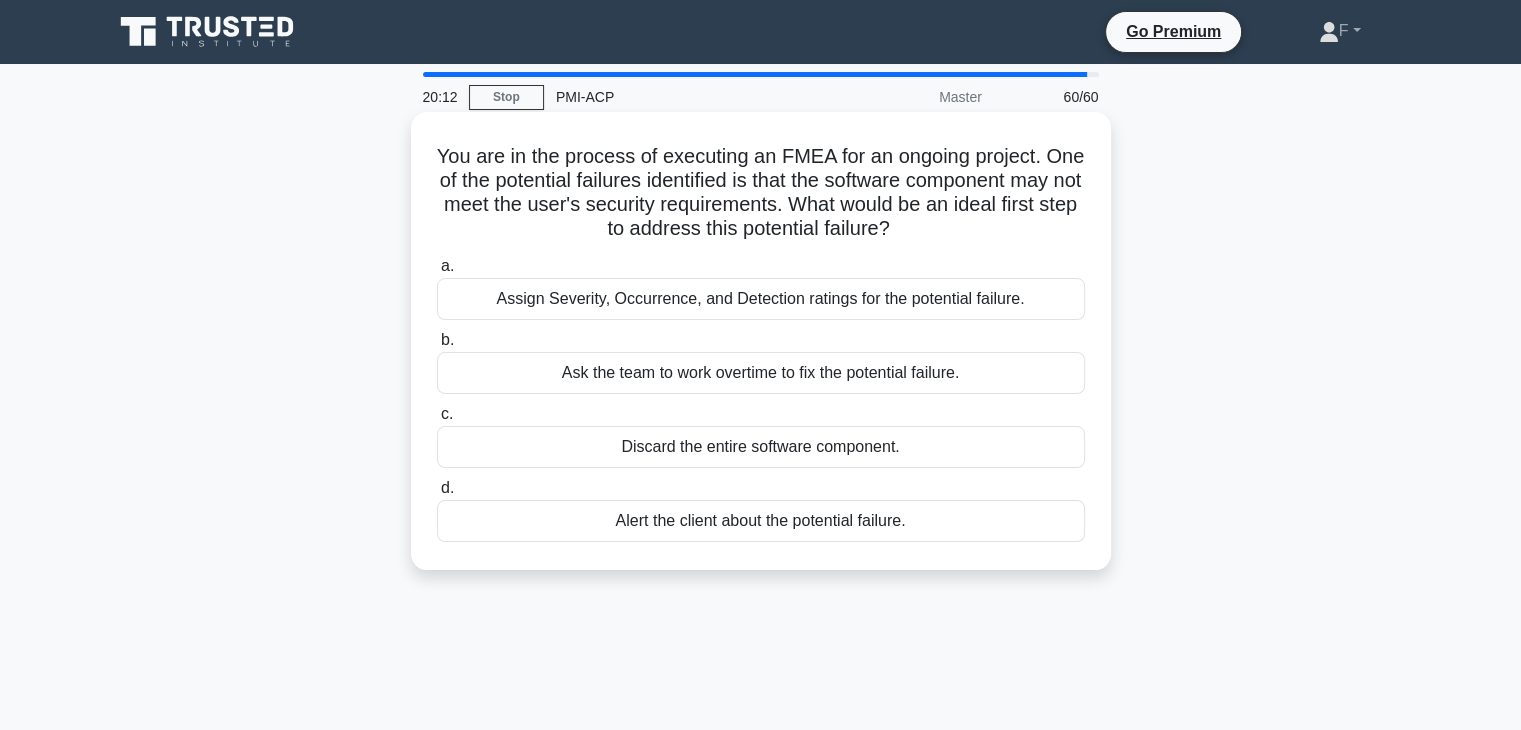 click on "Assign Severity, Occurrence, and Detection ratings for the potential failure." at bounding box center (761, 299) 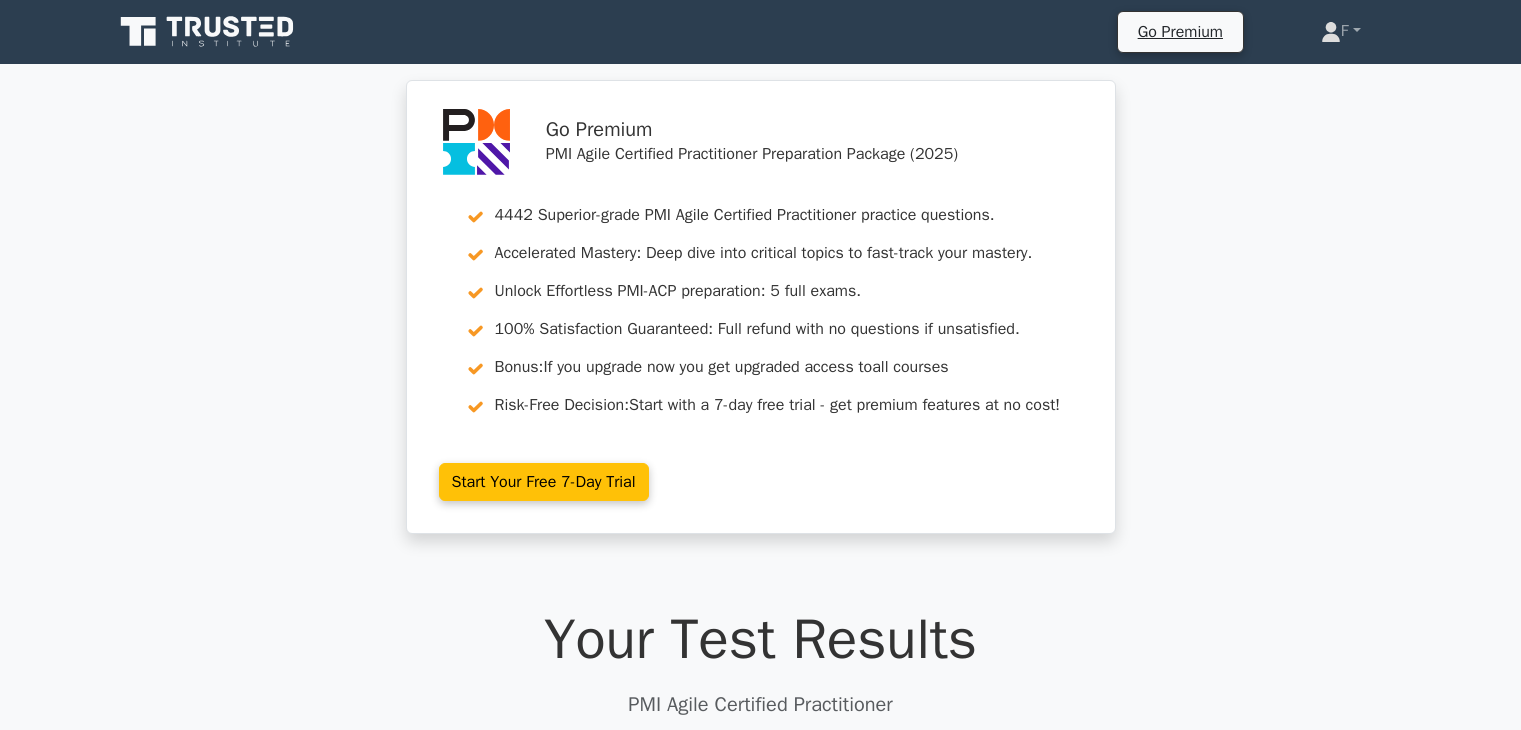 scroll, scrollTop: 0, scrollLeft: 0, axis: both 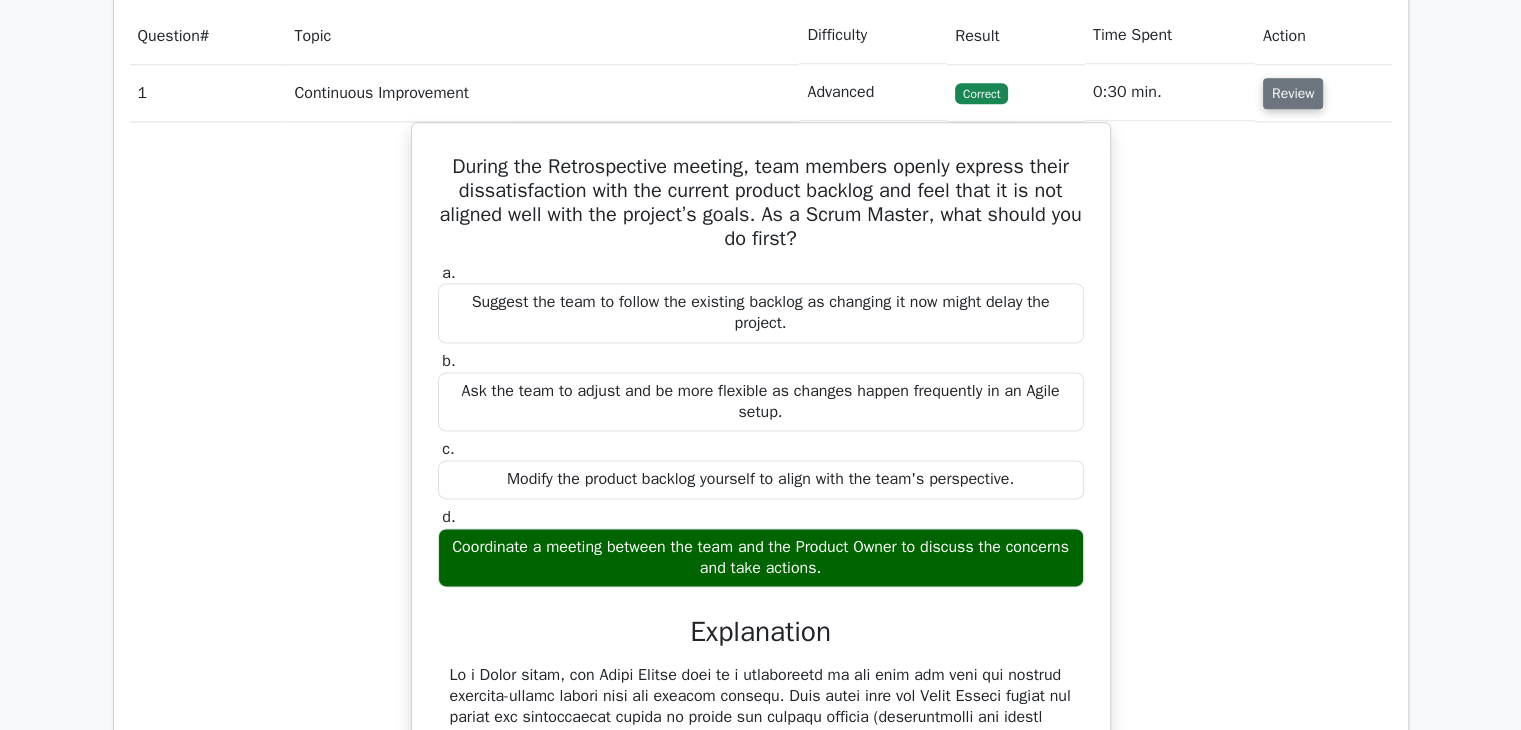click on "Review" at bounding box center [1293, 93] 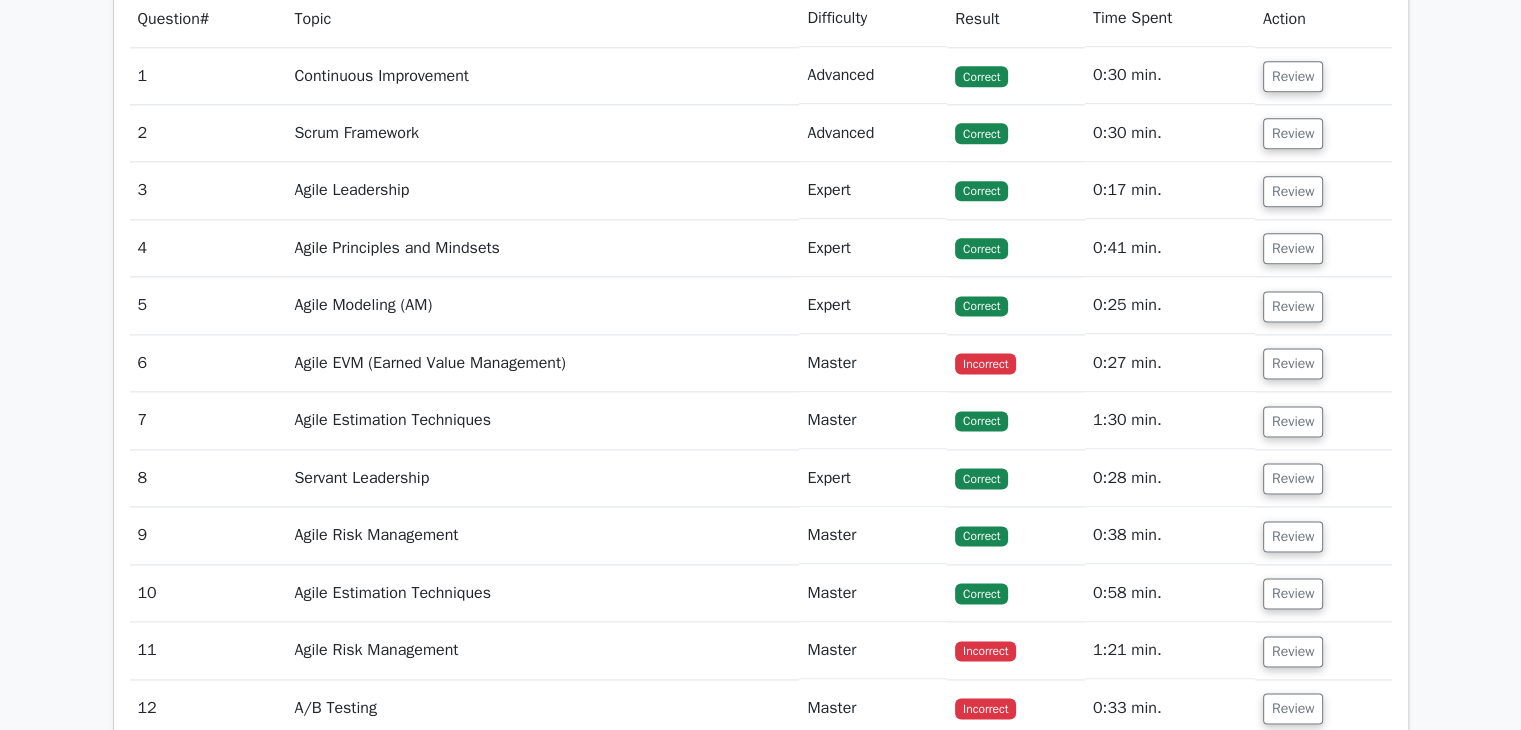 scroll, scrollTop: 2592, scrollLeft: 0, axis: vertical 